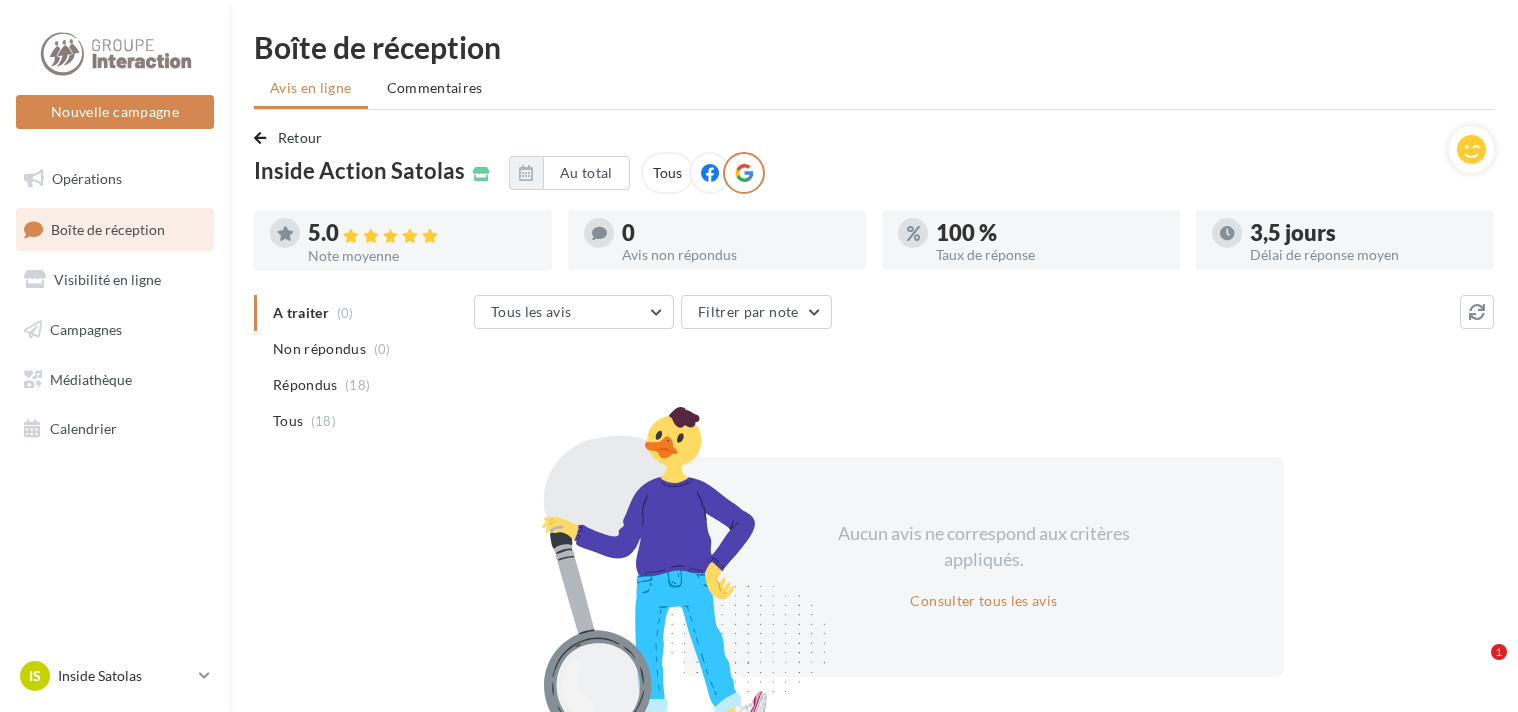 scroll, scrollTop: 0, scrollLeft: 0, axis: both 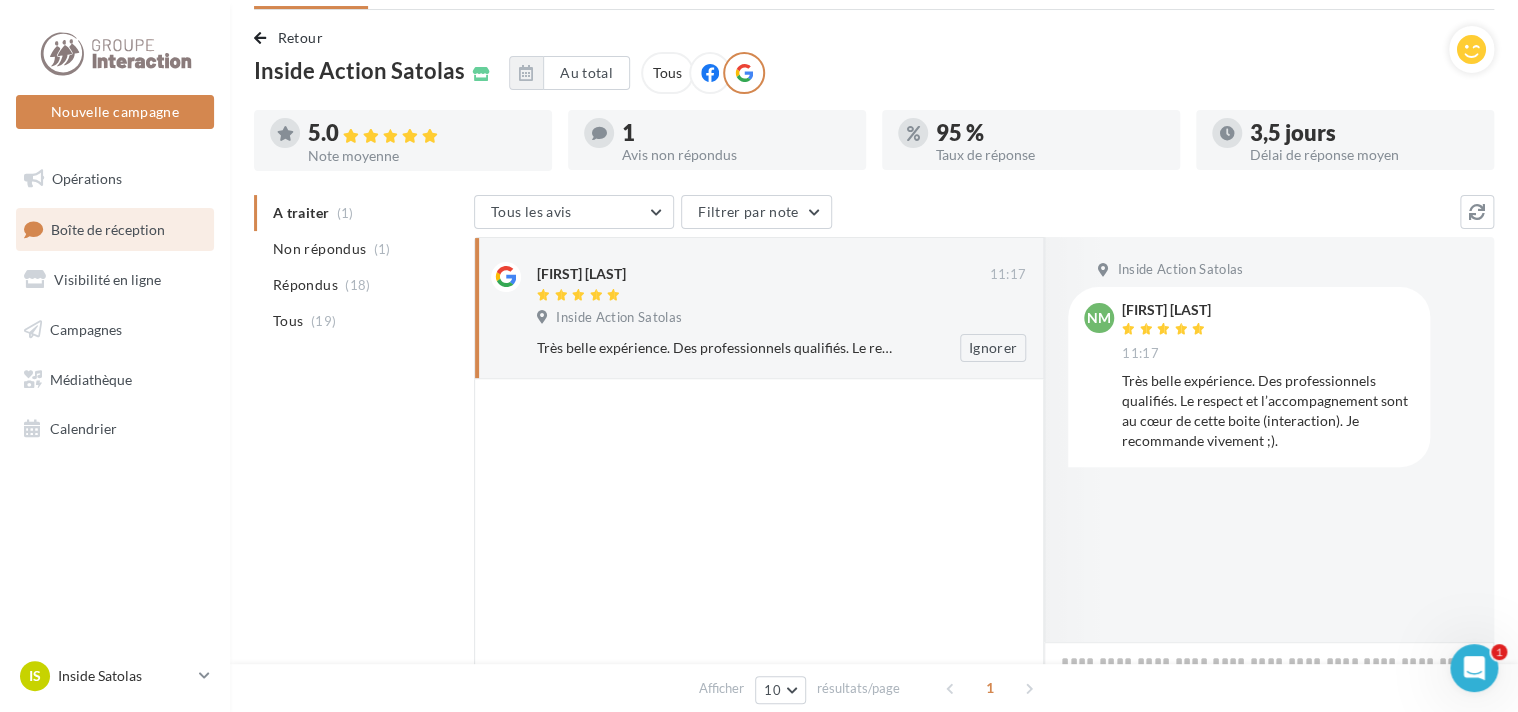 click on "Très belle expérience. Des professionnels qualifiés. Le respect et l’accompagnement sont au cœur de cette boite (interaction). Je recommande vivement ;)." at bounding box center (716, 348) 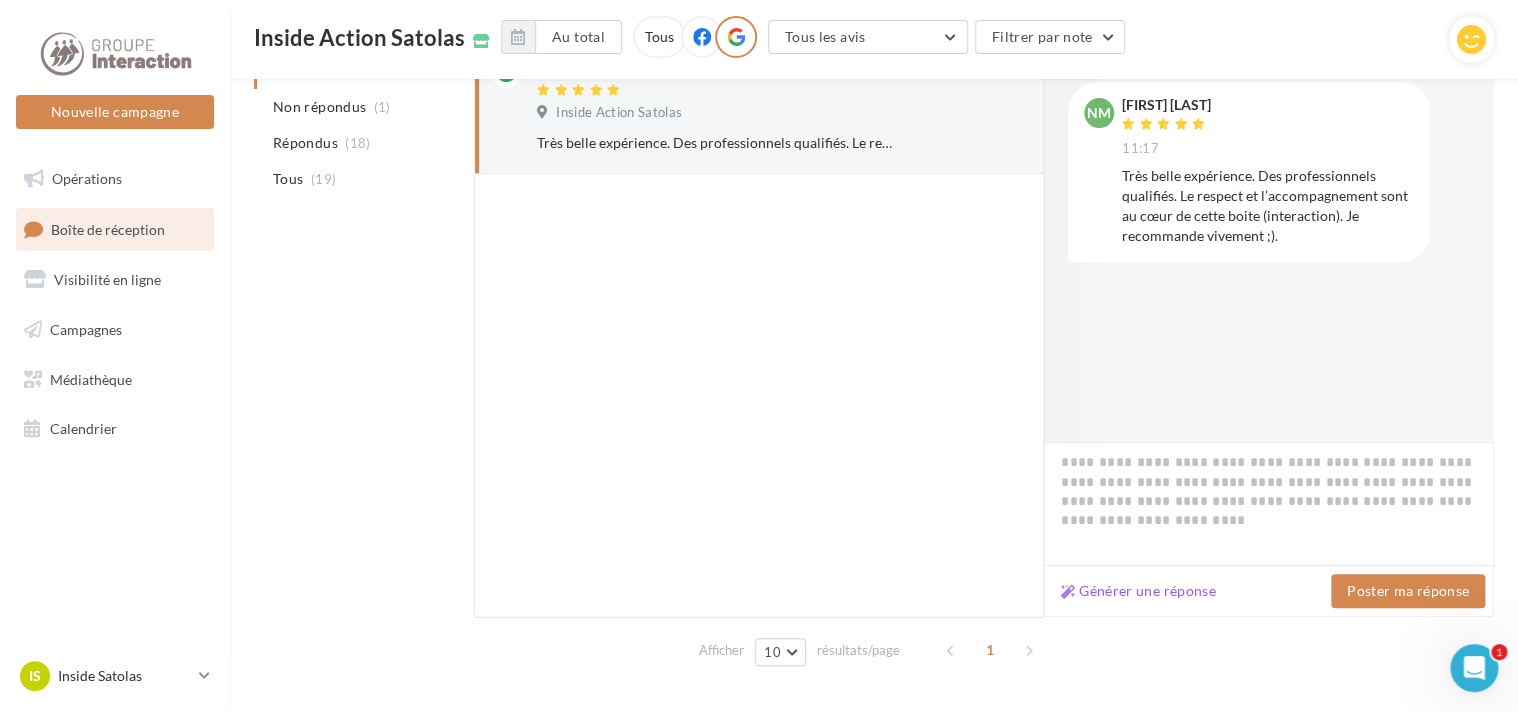 scroll, scrollTop: 348, scrollLeft: 0, axis: vertical 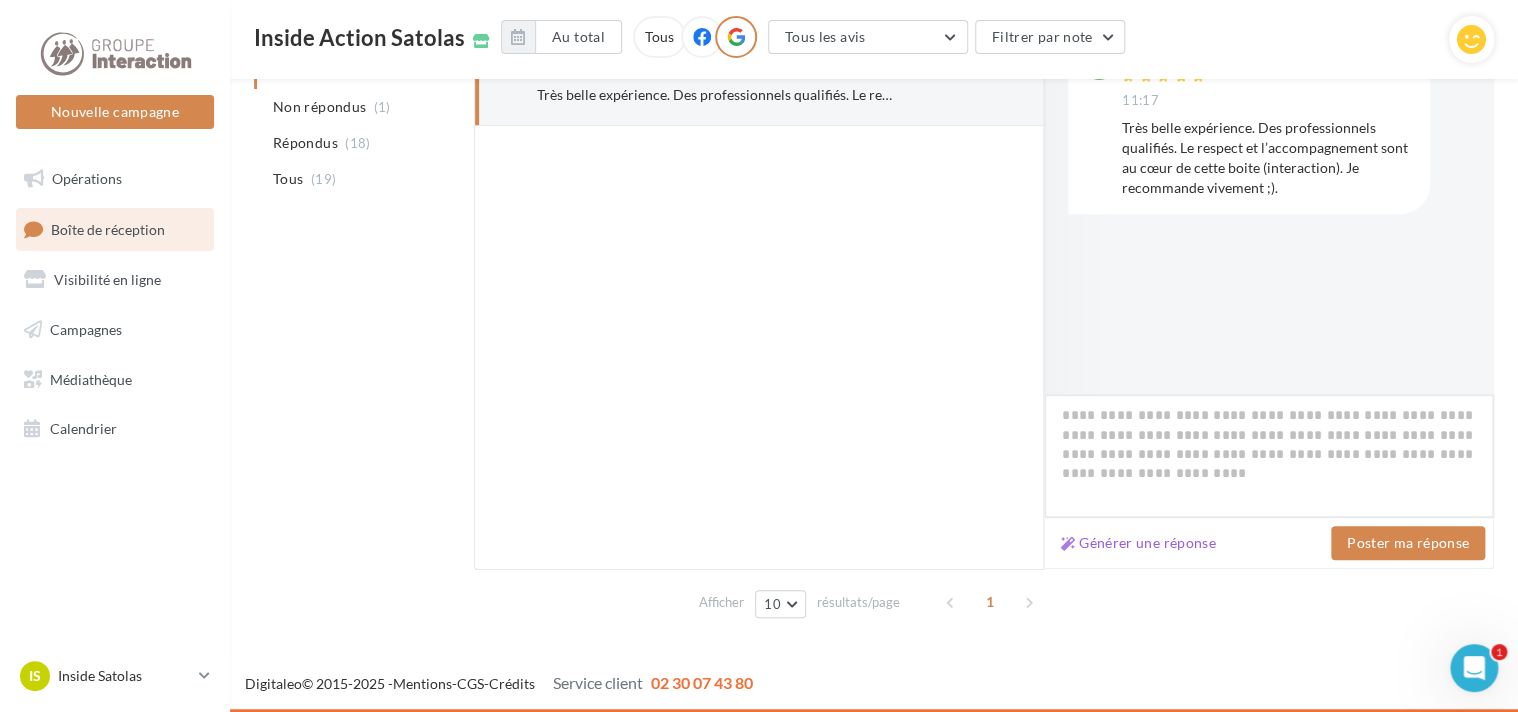 click at bounding box center (1269, 456) 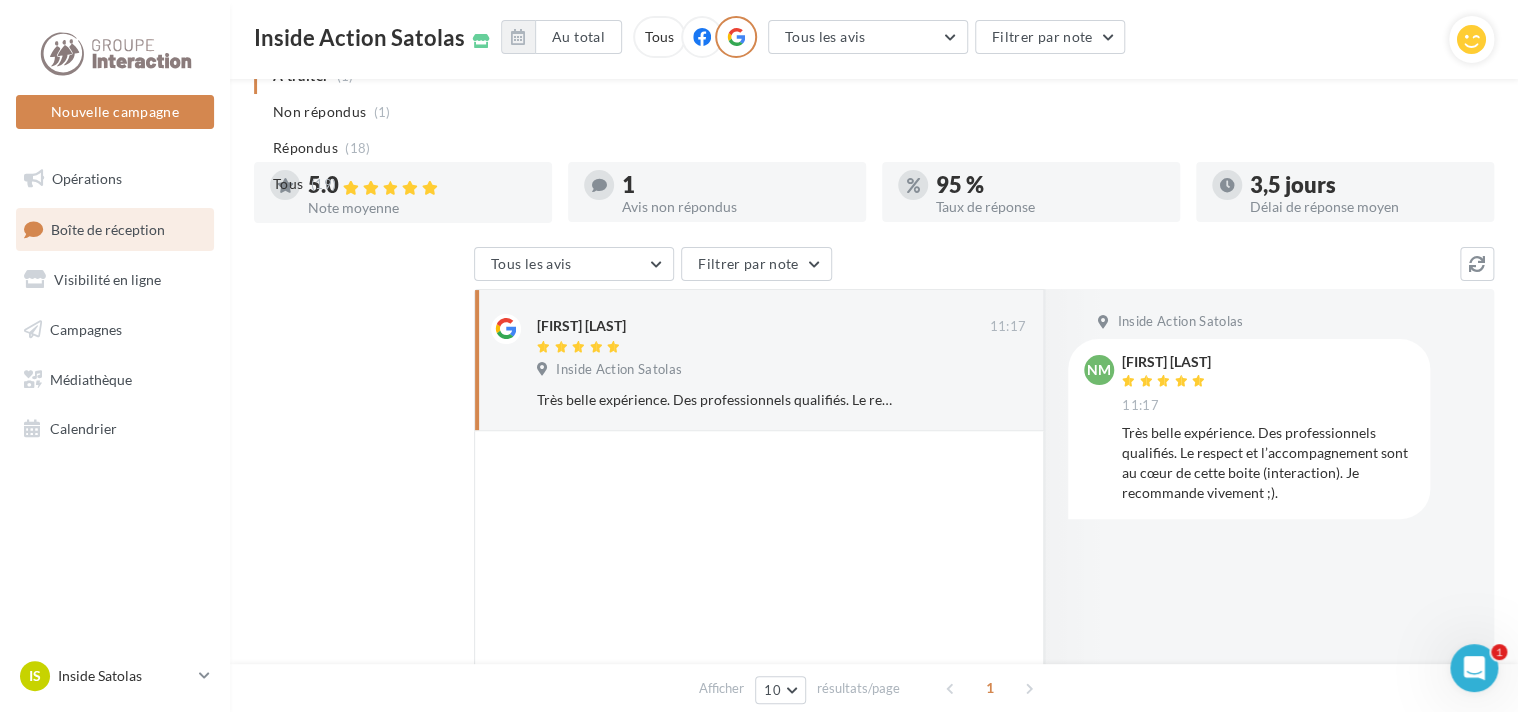 scroll, scrollTop: 348, scrollLeft: 0, axis: vertical 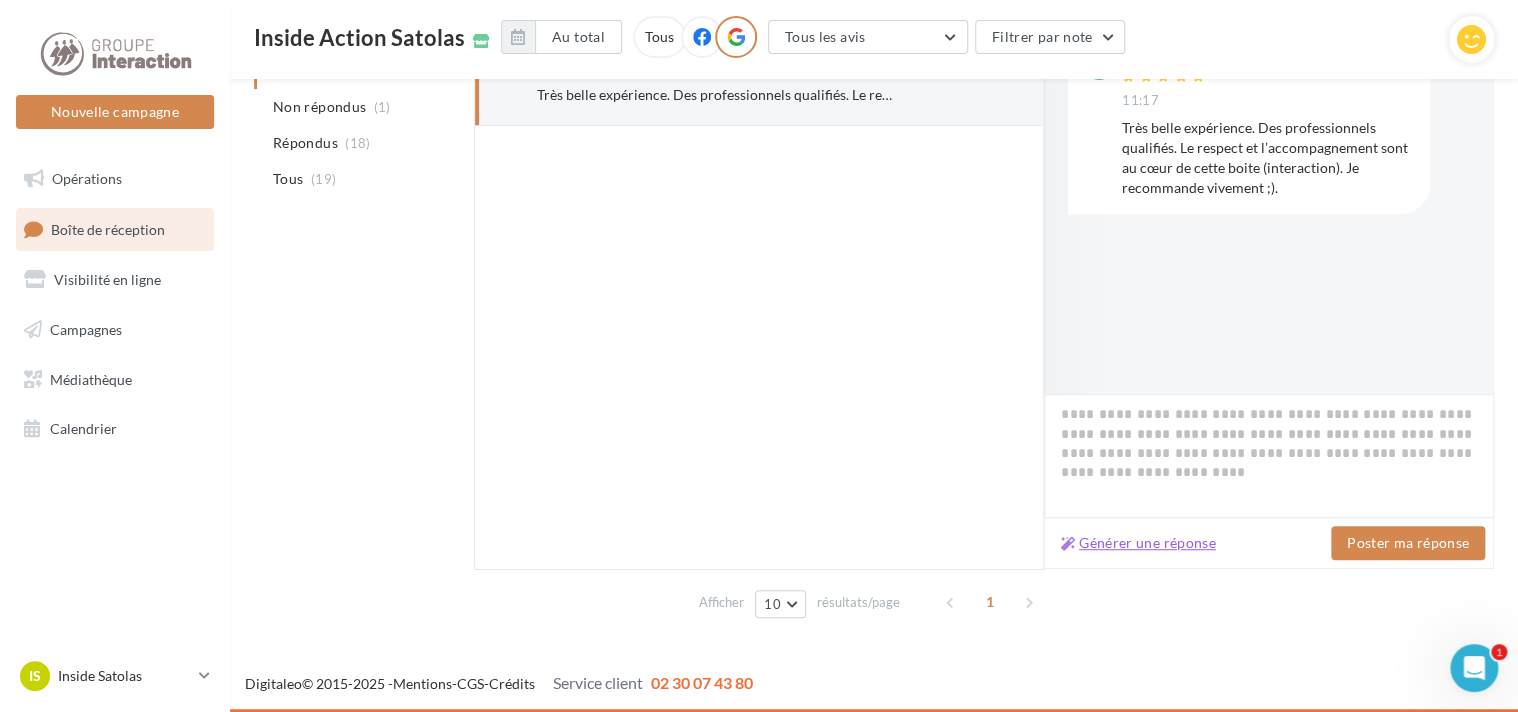 click on "Générer une réponse" at bounding box center [1138, 543] 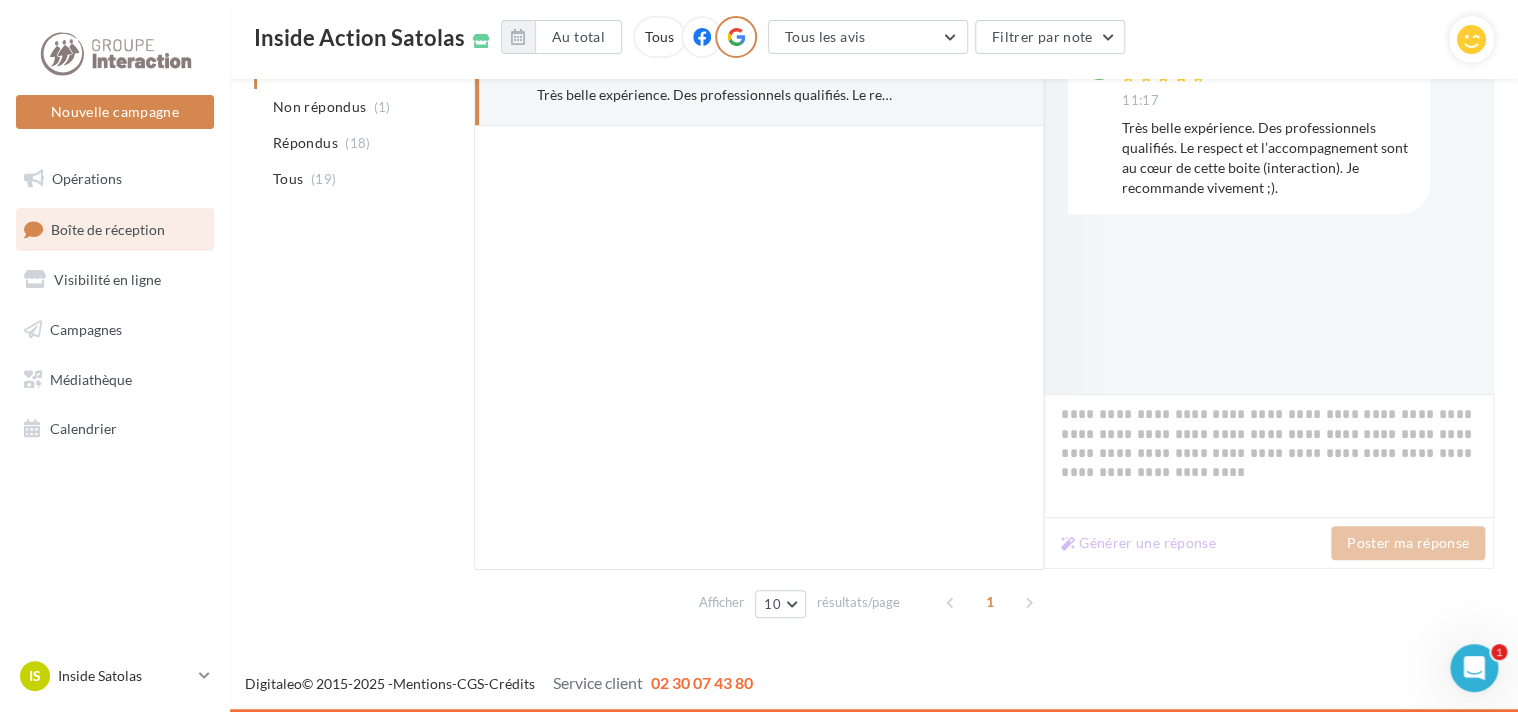 type on "**********" 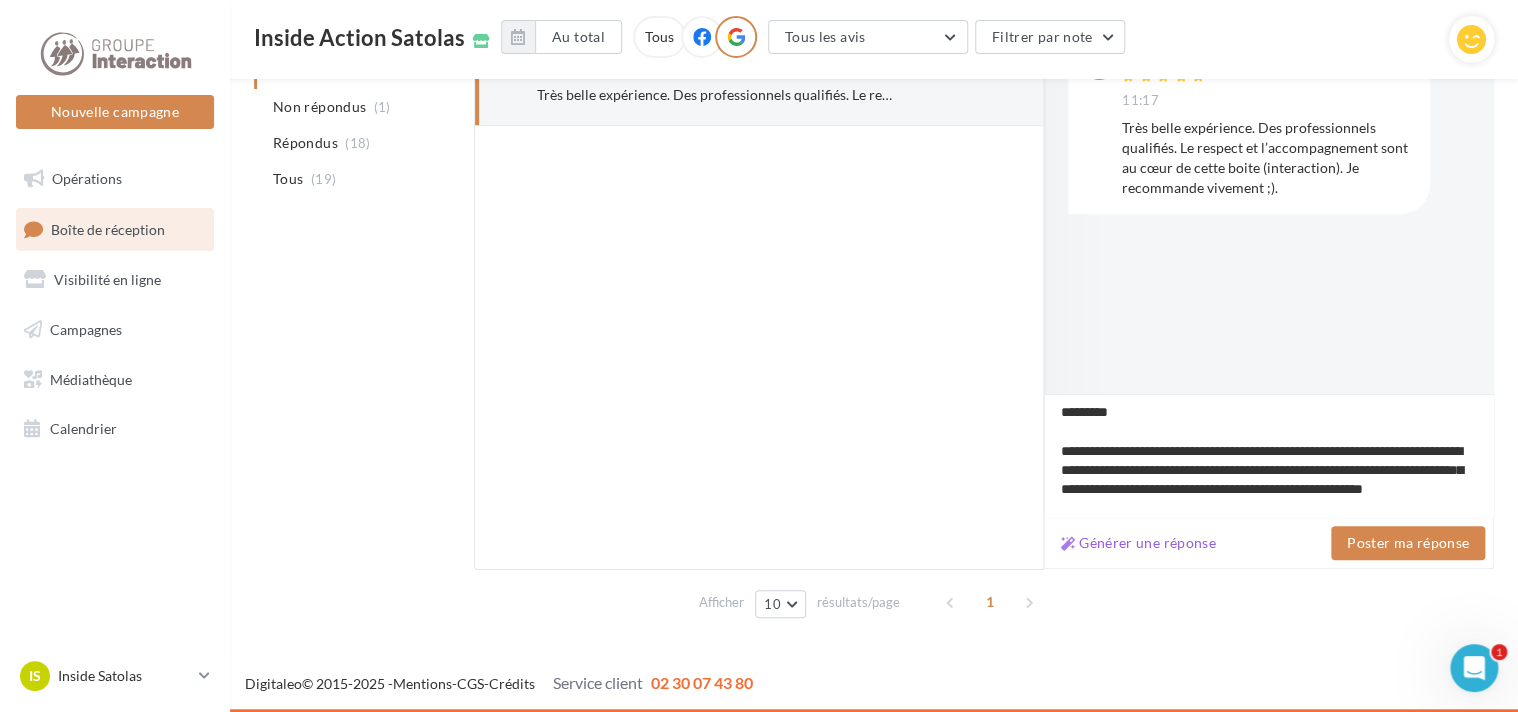 scroll, scrollTop: 67, scrollLeft: 0, axis: vertical 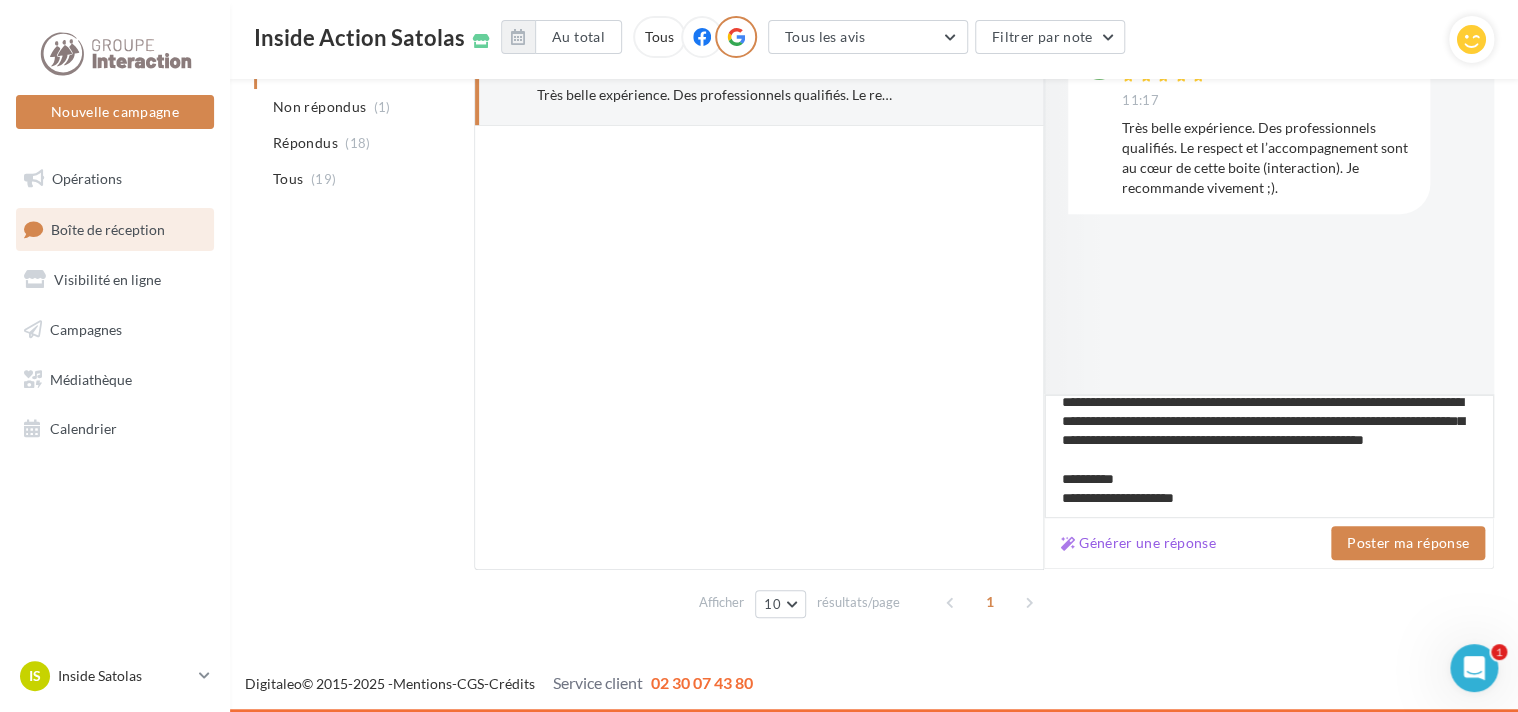type on "**********" 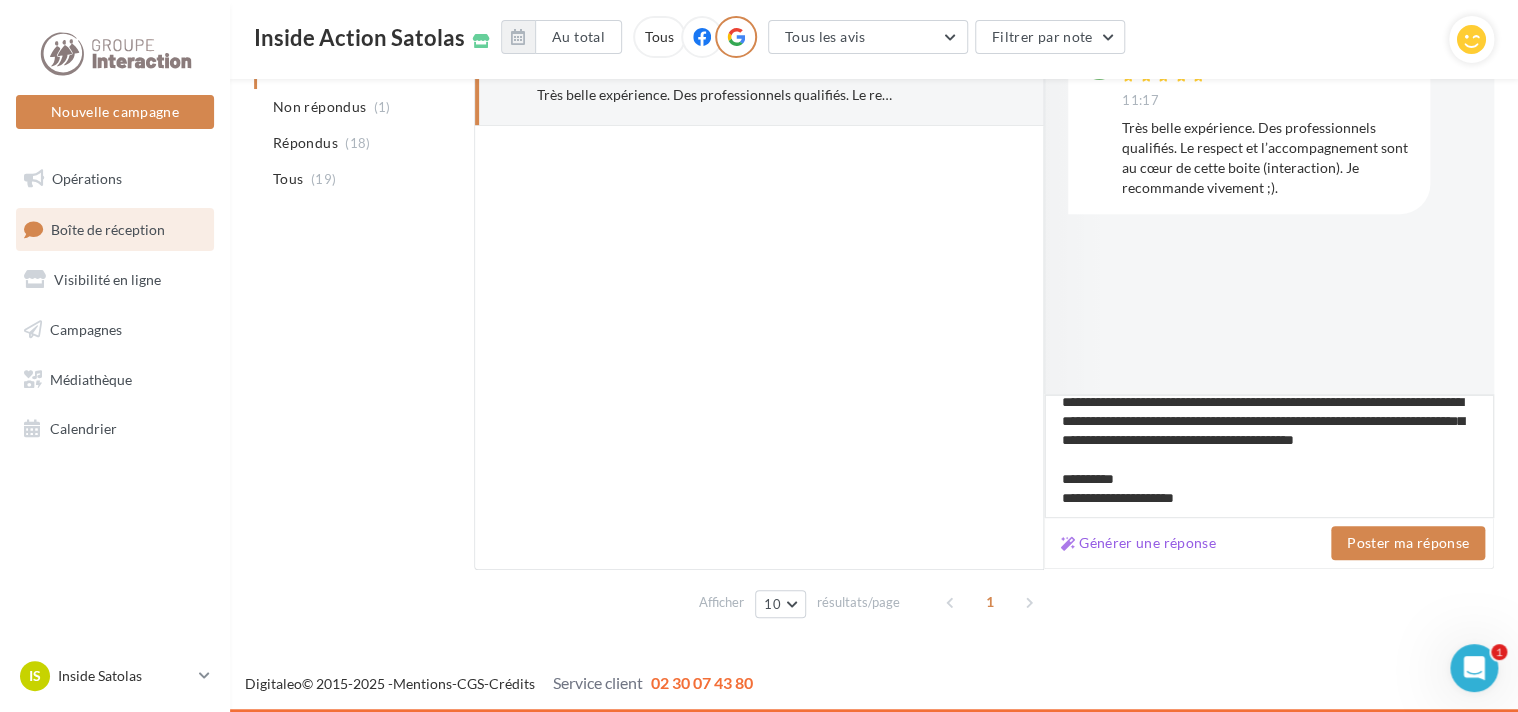 scroll, scrollTop: 0, scrollLeft: 0, axis: both 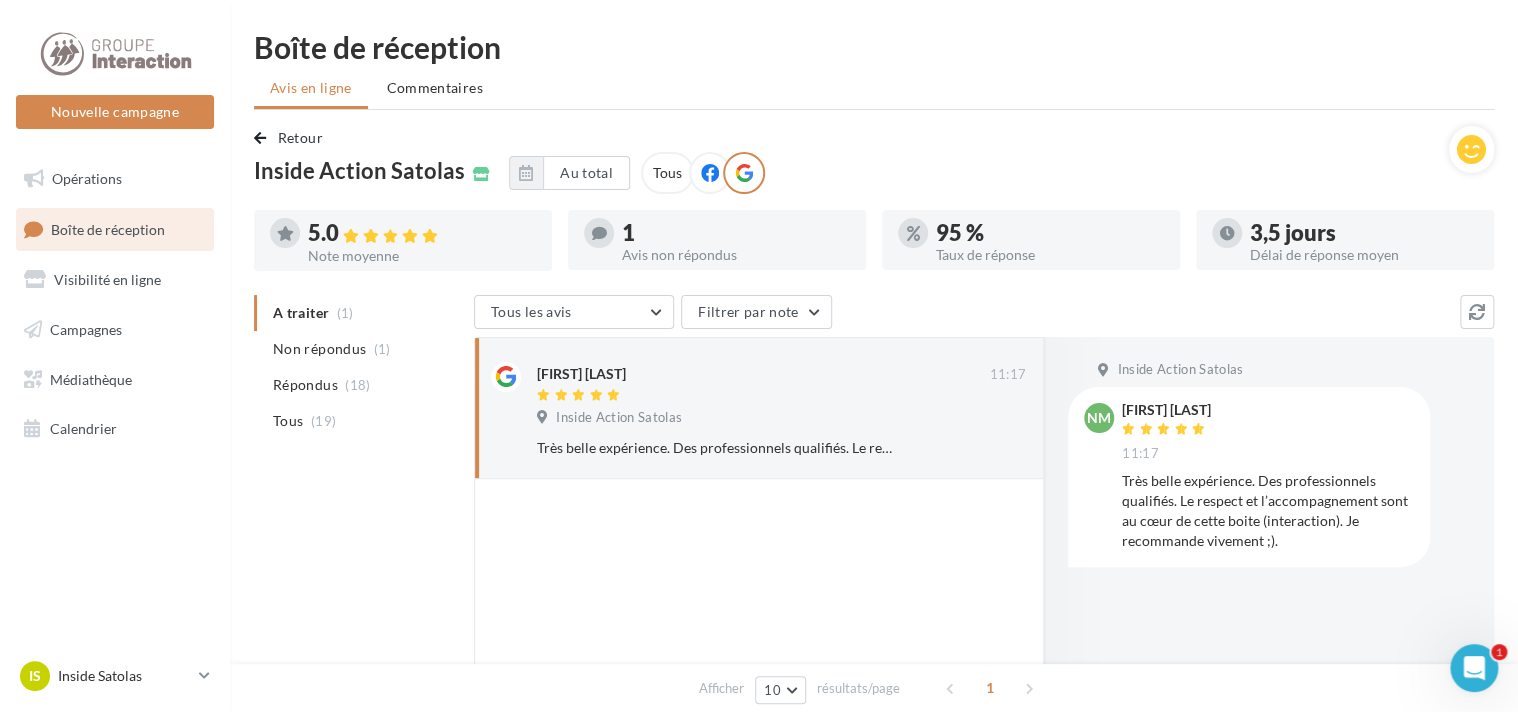 drag, startPoint x: 1189, startPoint y: 442, endPoint x: 1128, endPoint y: 468, distance: 66.309875 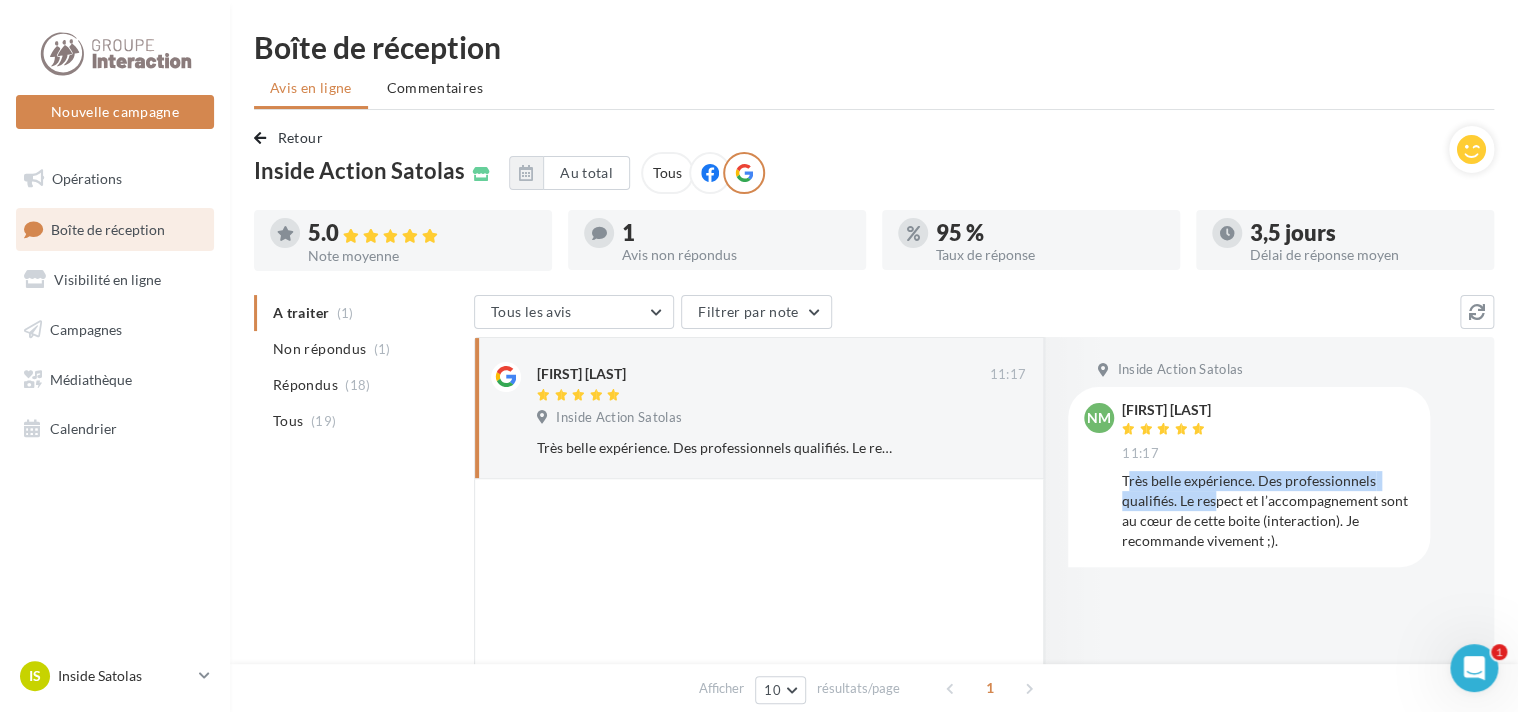 drag, startPoint x: 1127, startPoint y: 476, endPoint x: 1223, endPoint y: 507, distance: 100.88112 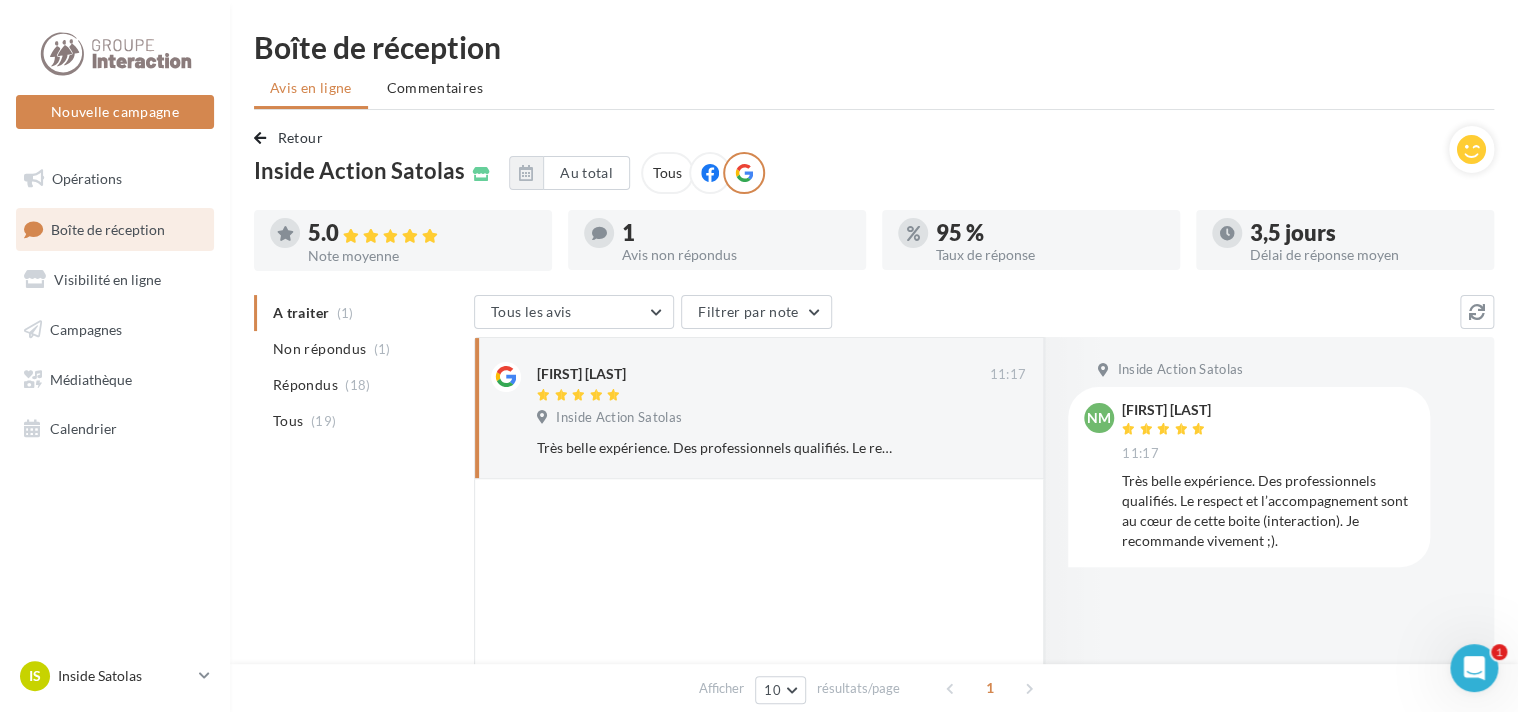 drag, startPoint x: 1223, startPoint y: 507, endPoint x: 1292, endPoint y: 541, distance: 76.922035 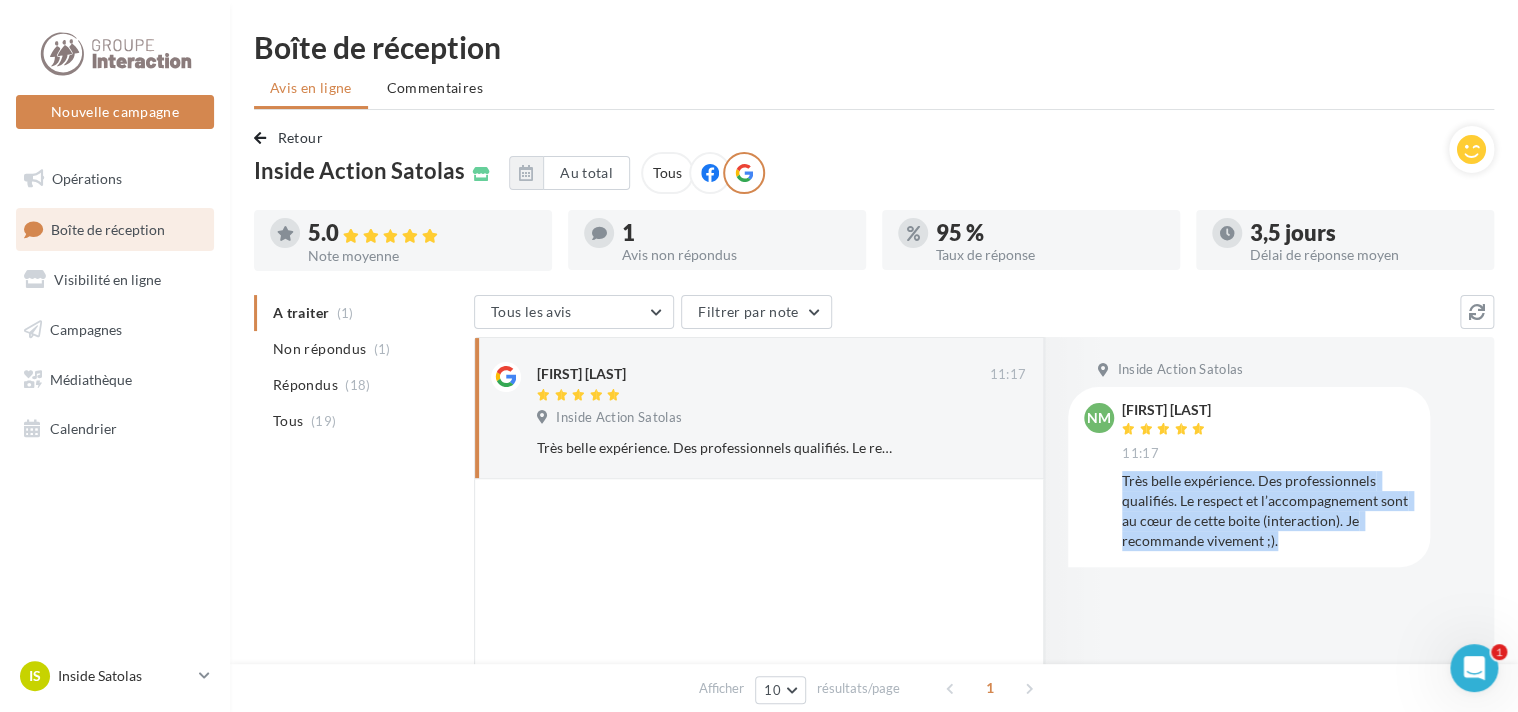 drag, startPoint x: 1291, startPoint y: 543, endPoint x: 1117, endPoint y: 479, distance: 185.39687 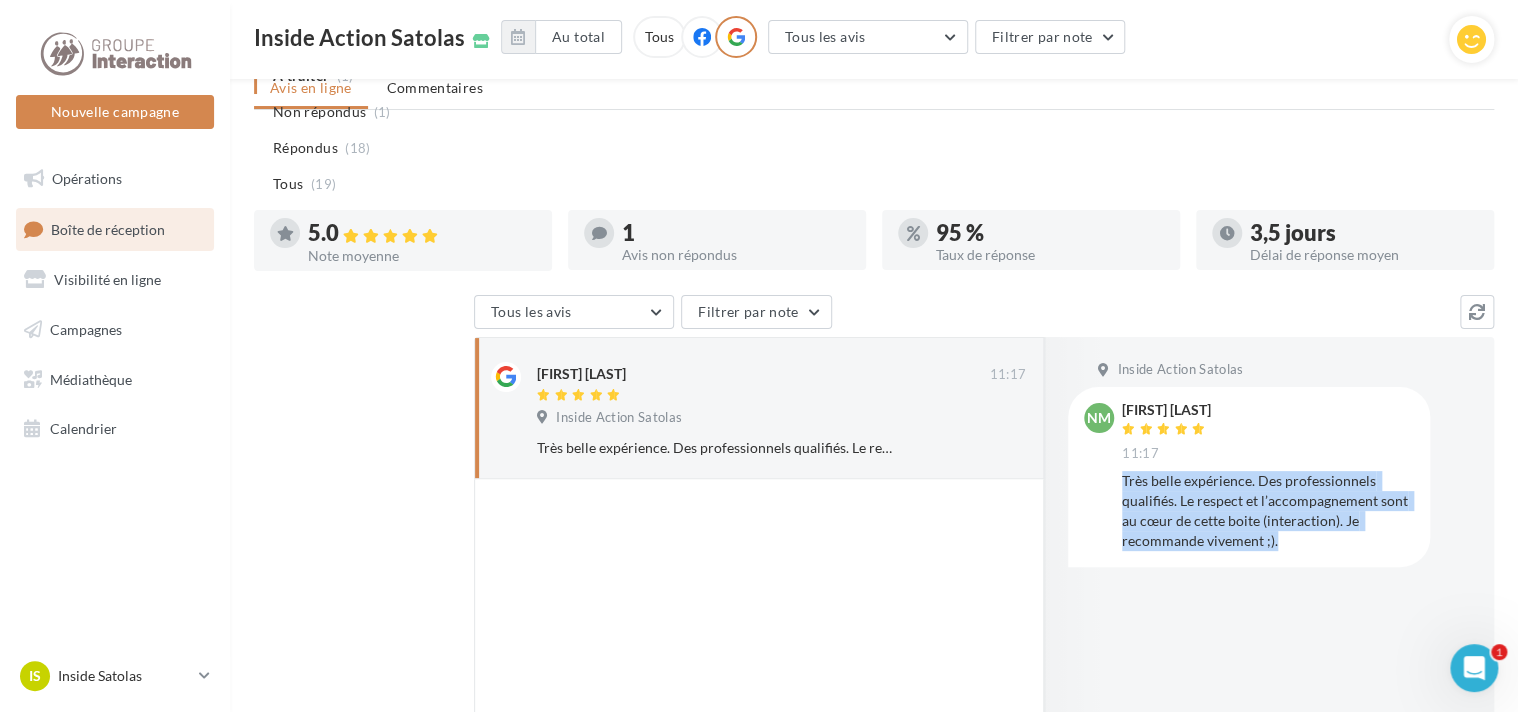 scroll, scrollTop: 342, scrollLeft: 0, axis: vertical 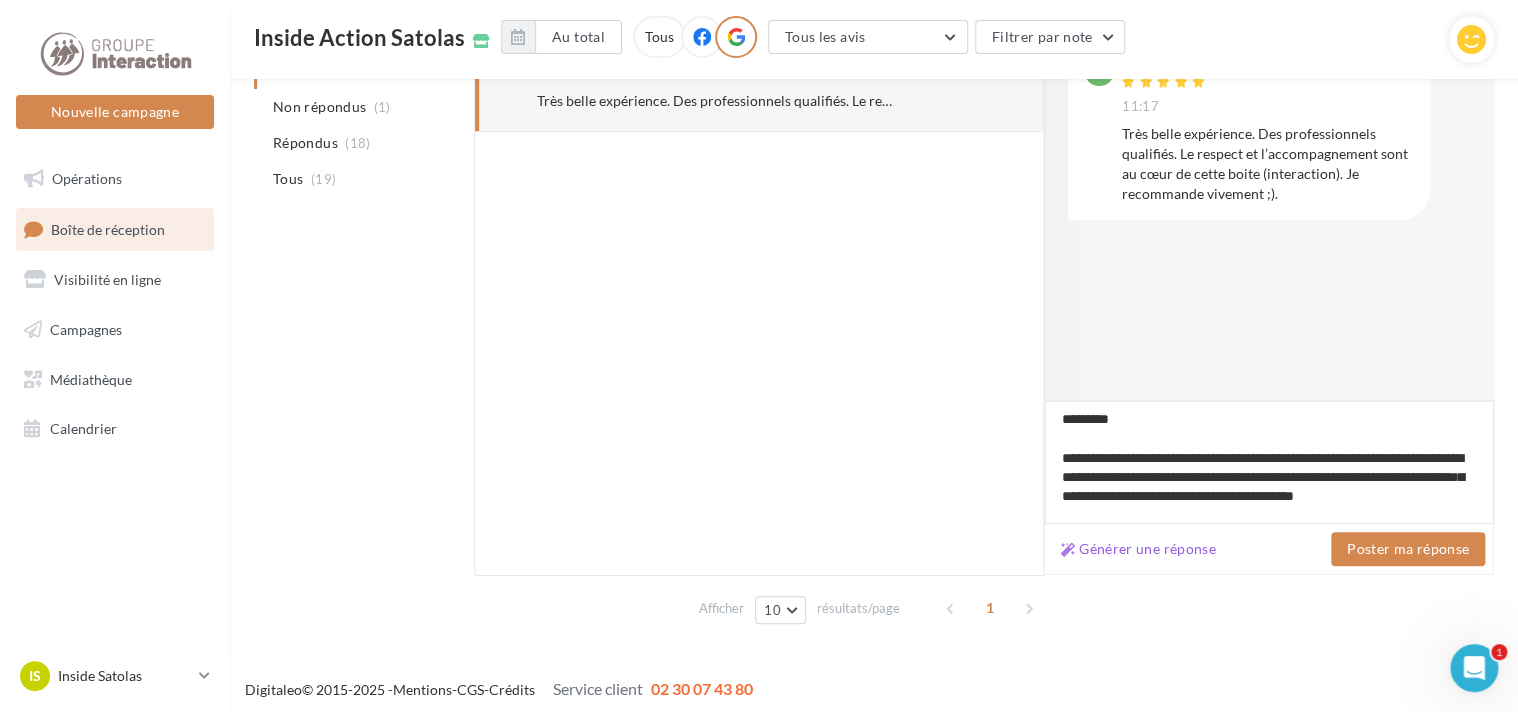 click on "**********" at bounding box center (1269, 462) 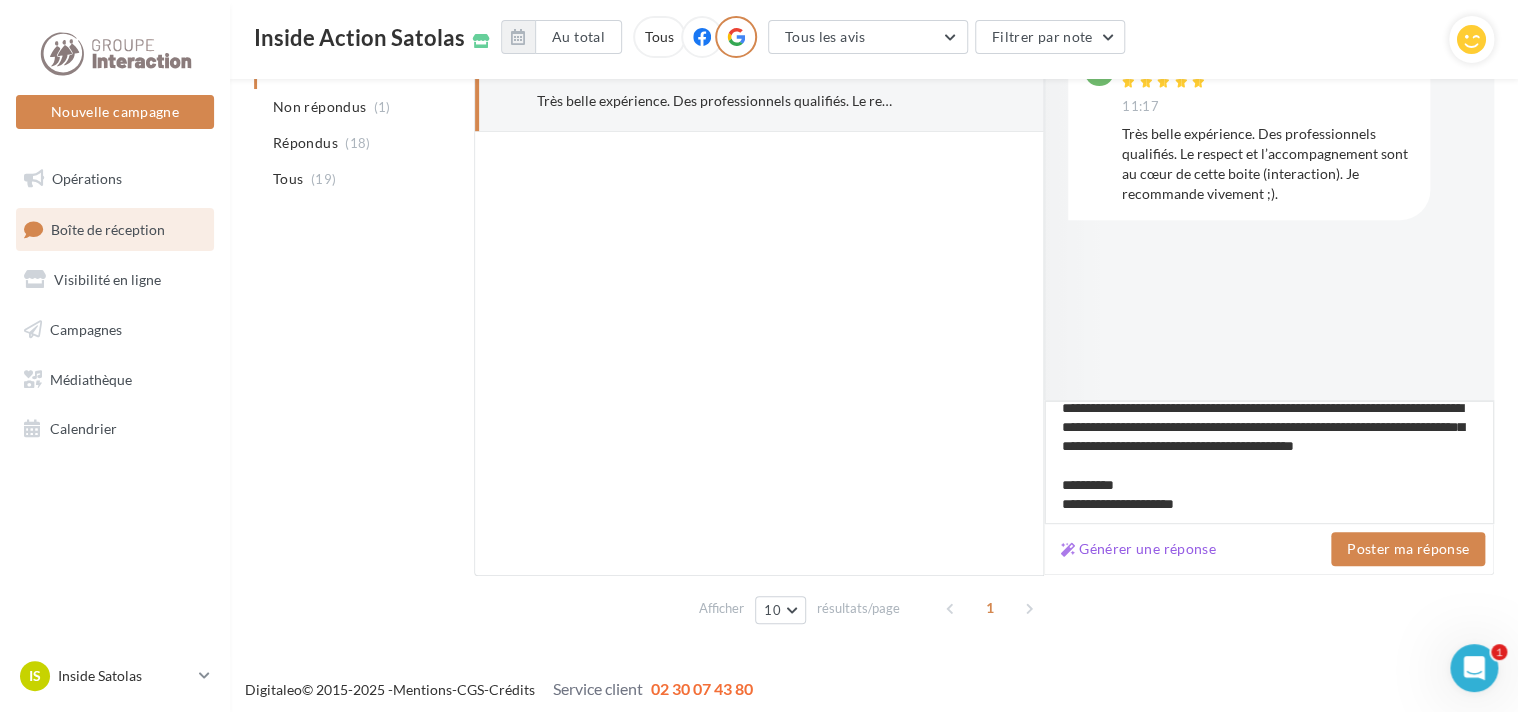 click on "**********" at bounding box center [1269, 462] 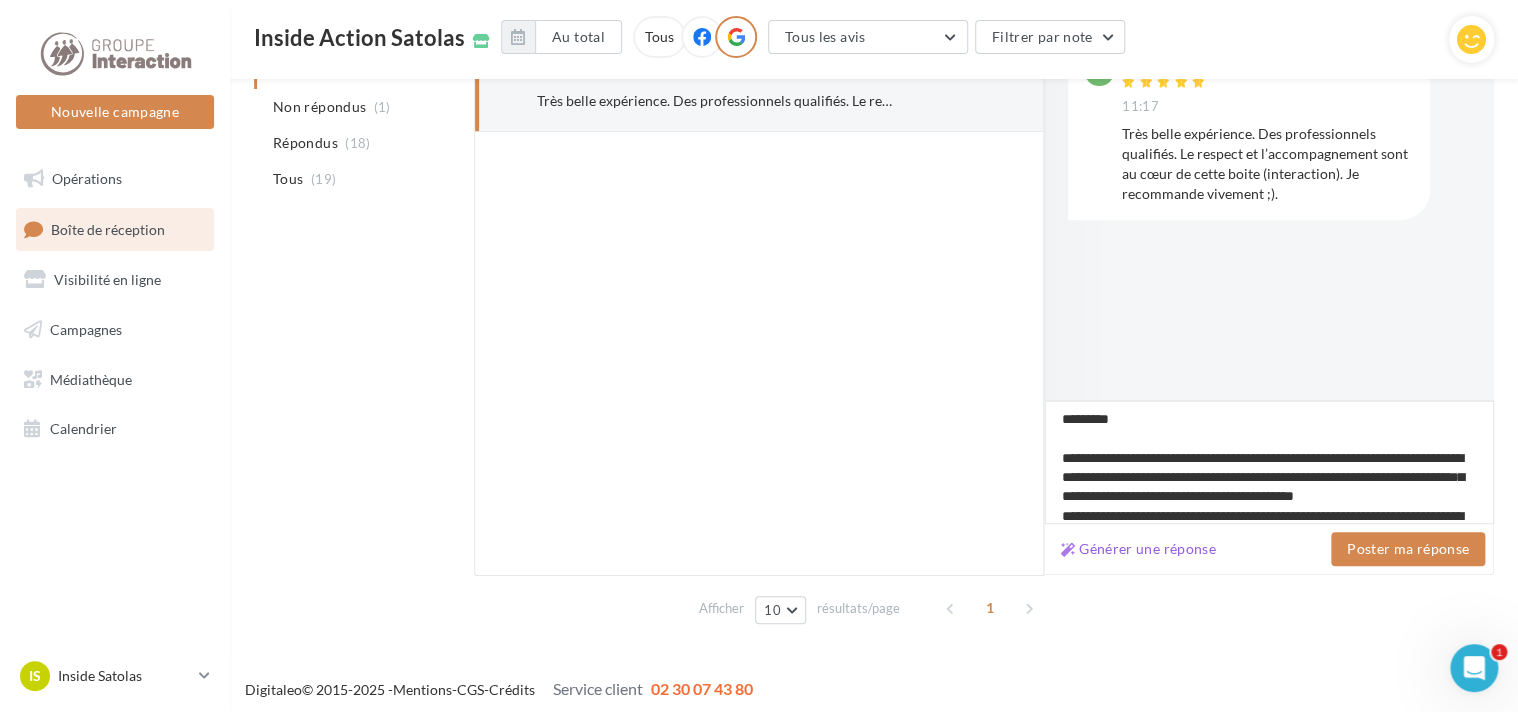 scroll, scrollTop: 100, scrollLeft: 0, axis: vertical 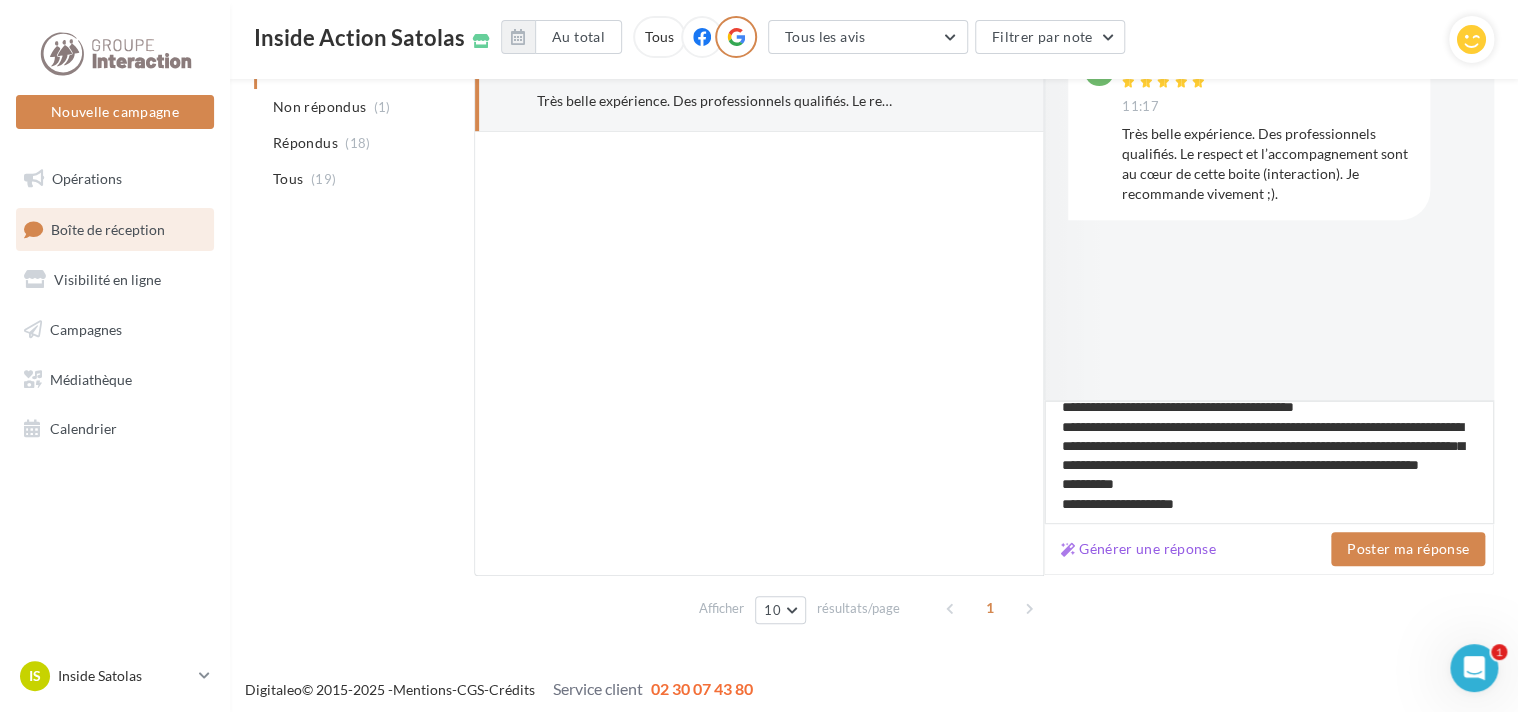 drag, startPoint x: 1320, startPoint y: 434, endPoint x: 1161, endPoint y: 436, distance: 159.01257 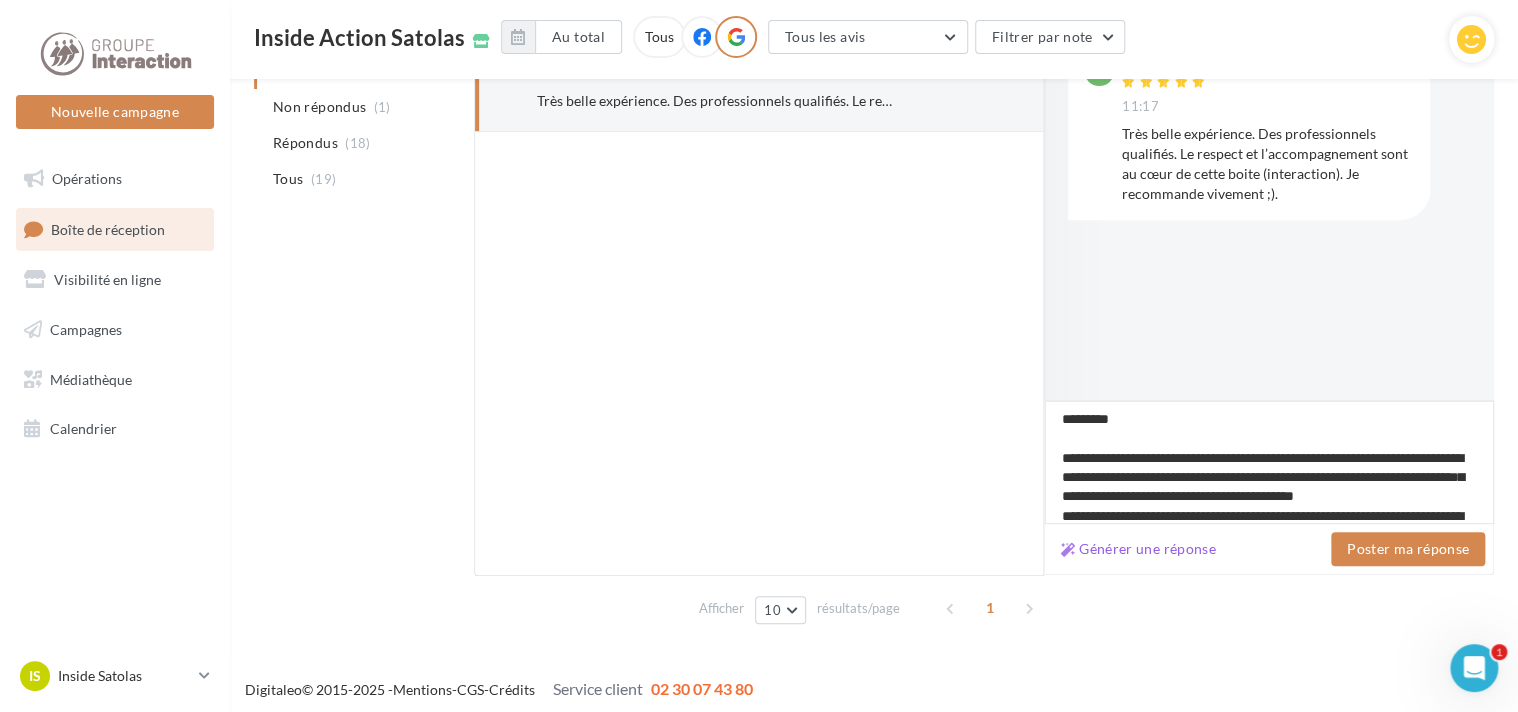 drag, startPoint x: 1326, startPoint y: 455, endPoint x: 1165, endPoint y: 462, distance: 161.1521 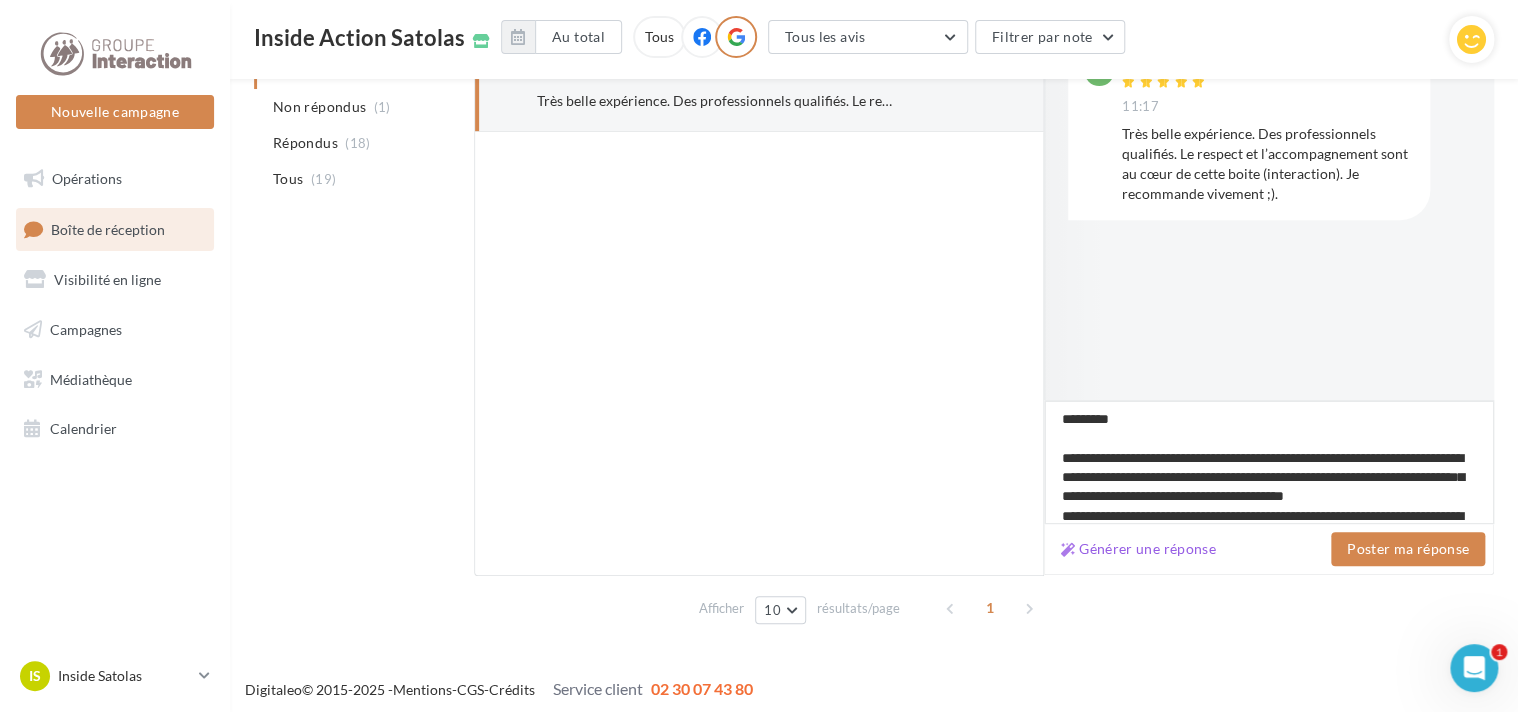 type on "**********" 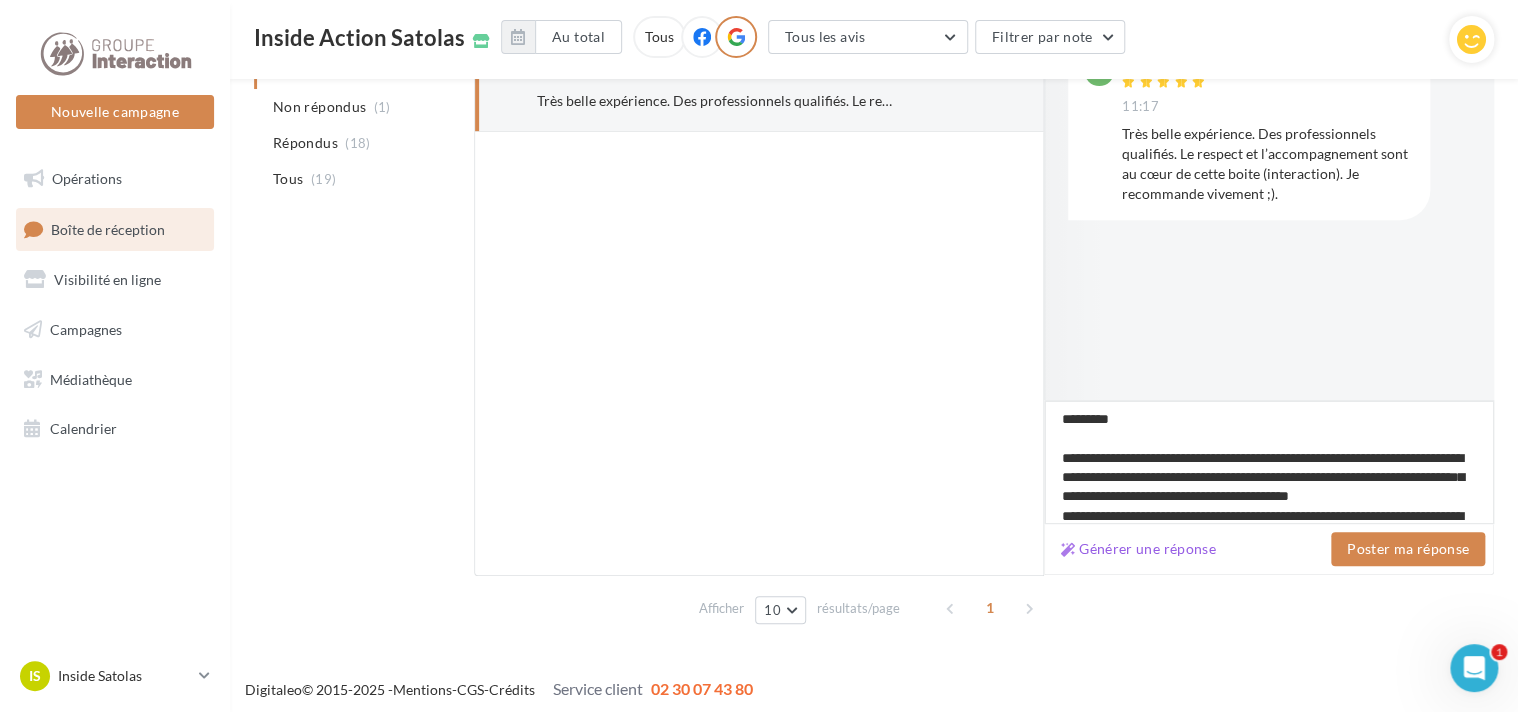 type on "**********" 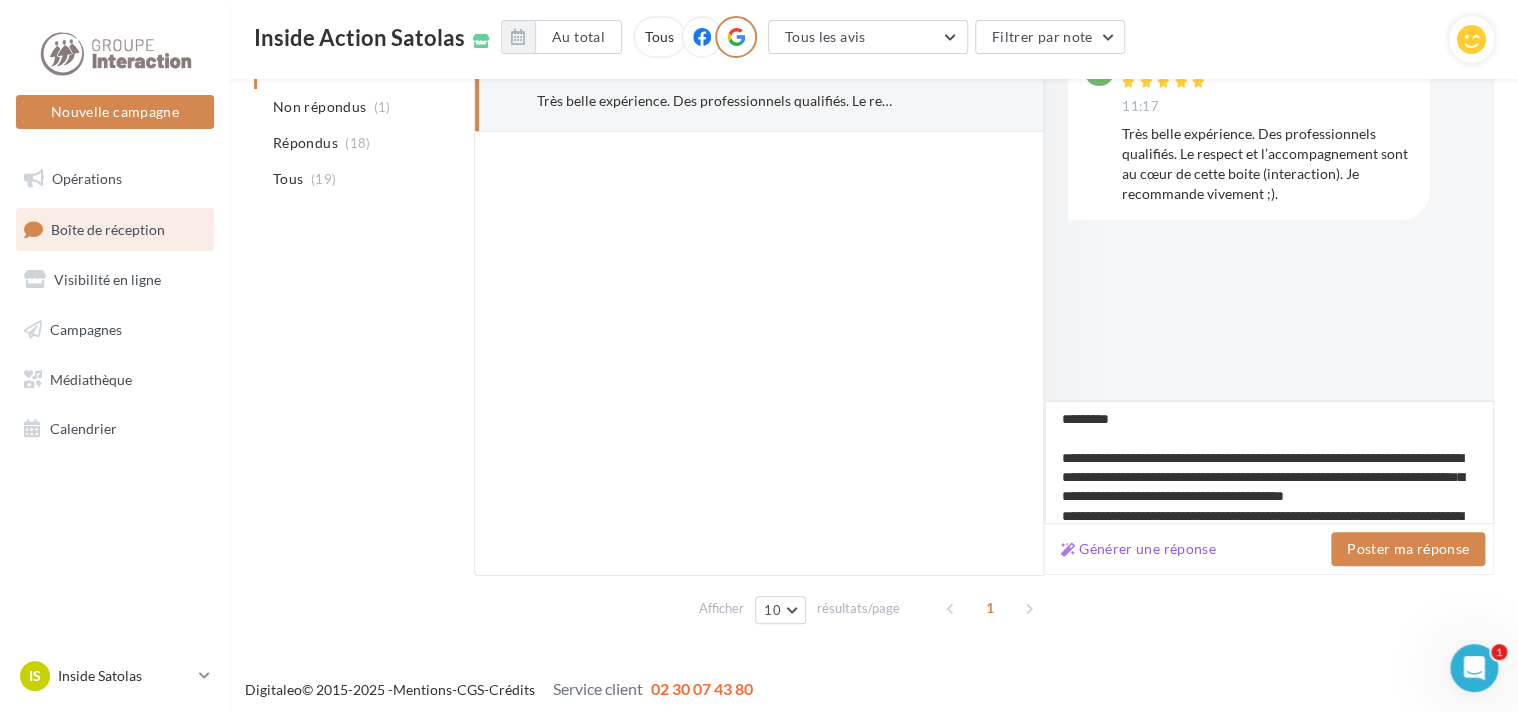 scroll, scrollTop: 100, scrollLeft: 0, axis: vertical 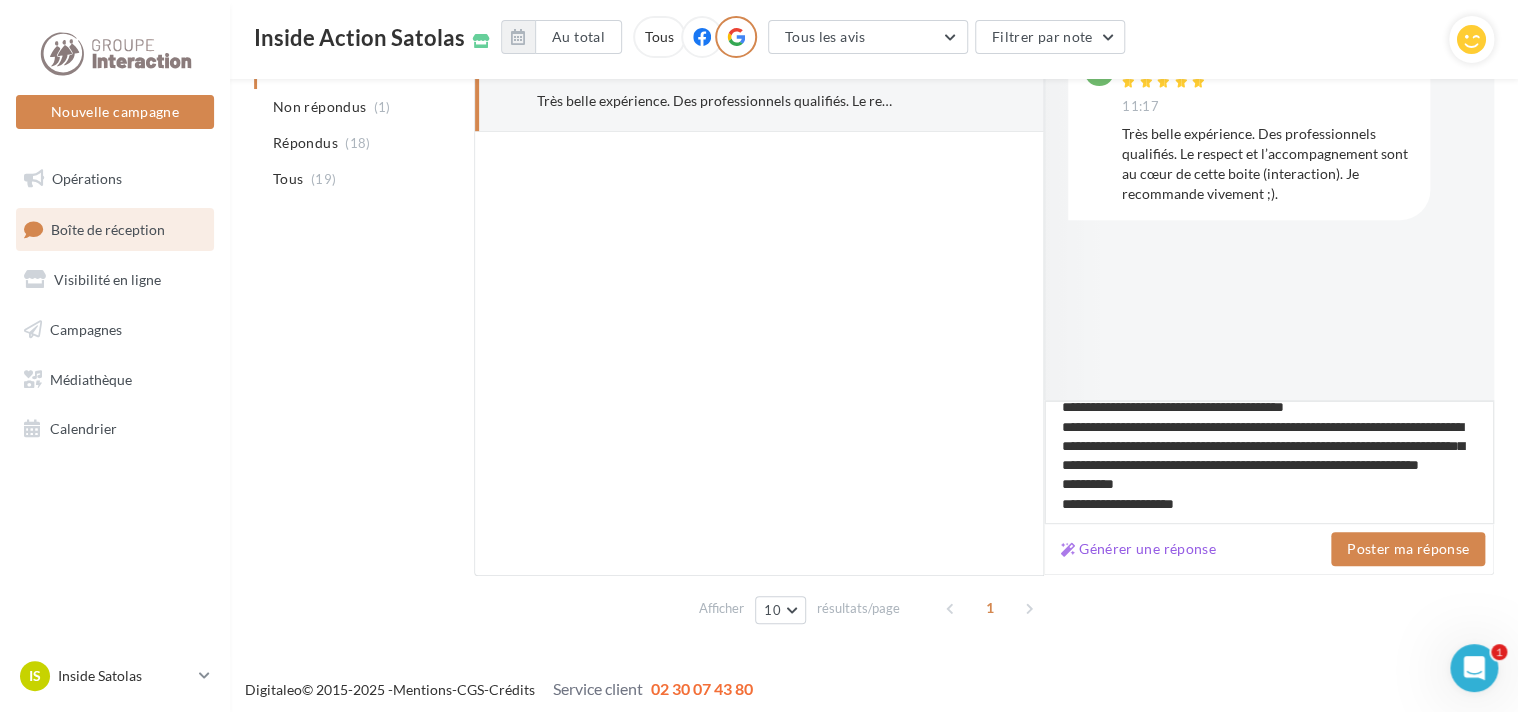 drag, startPoint x: 1356, startPoint y: 434, endPoint x: 1360, endPoint y: 456, distance: 22.36068 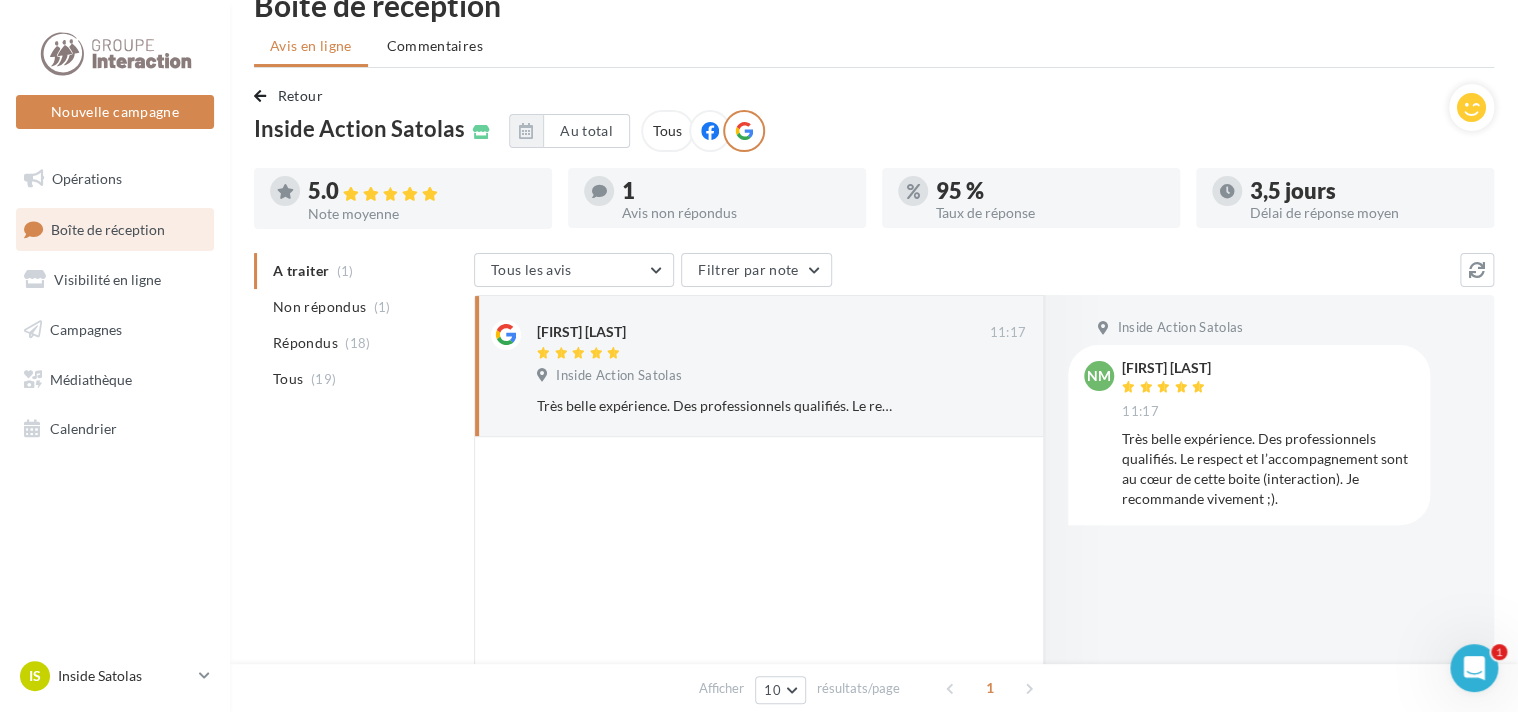 scroll, scrollTop: 348, scrollLeft: 0, axis: vertical 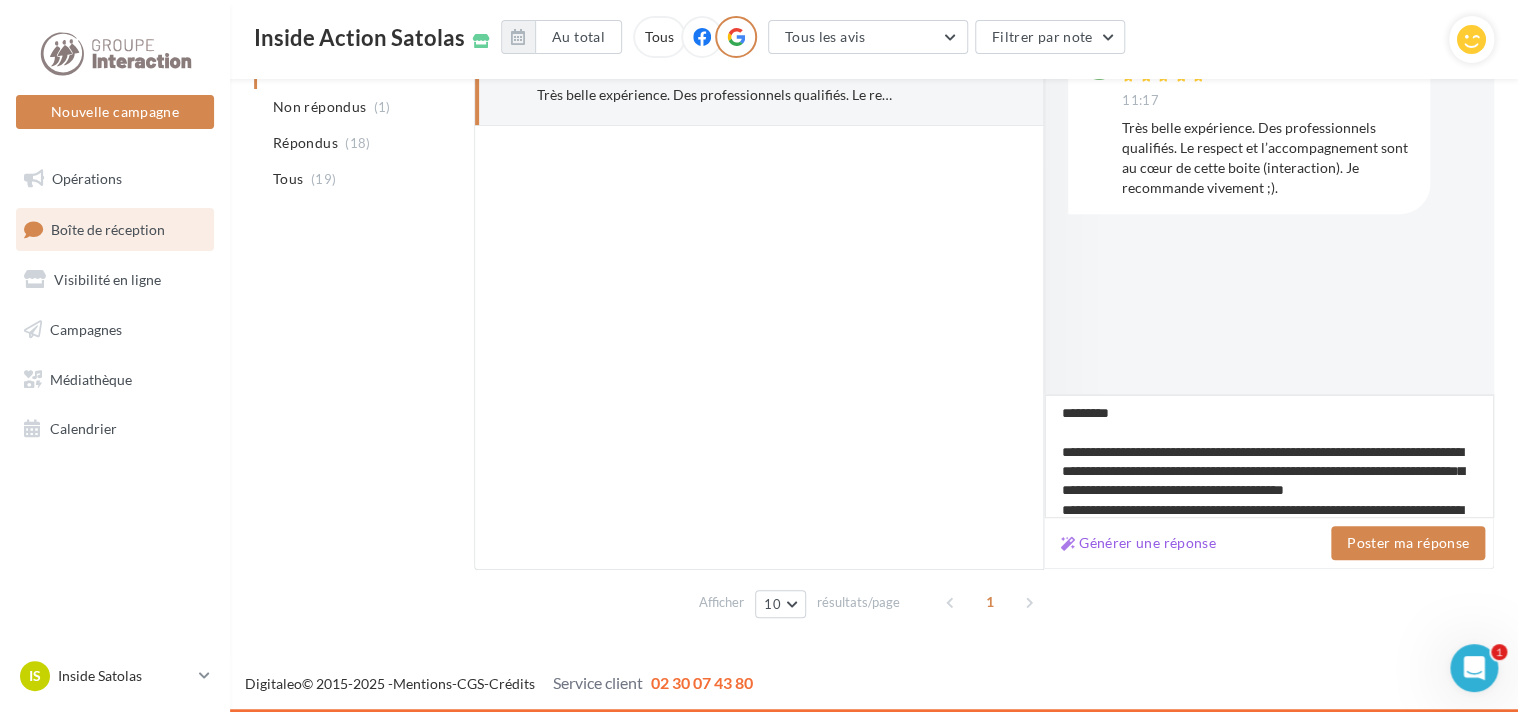 click on "**********" at bounding box center (1269, 456) 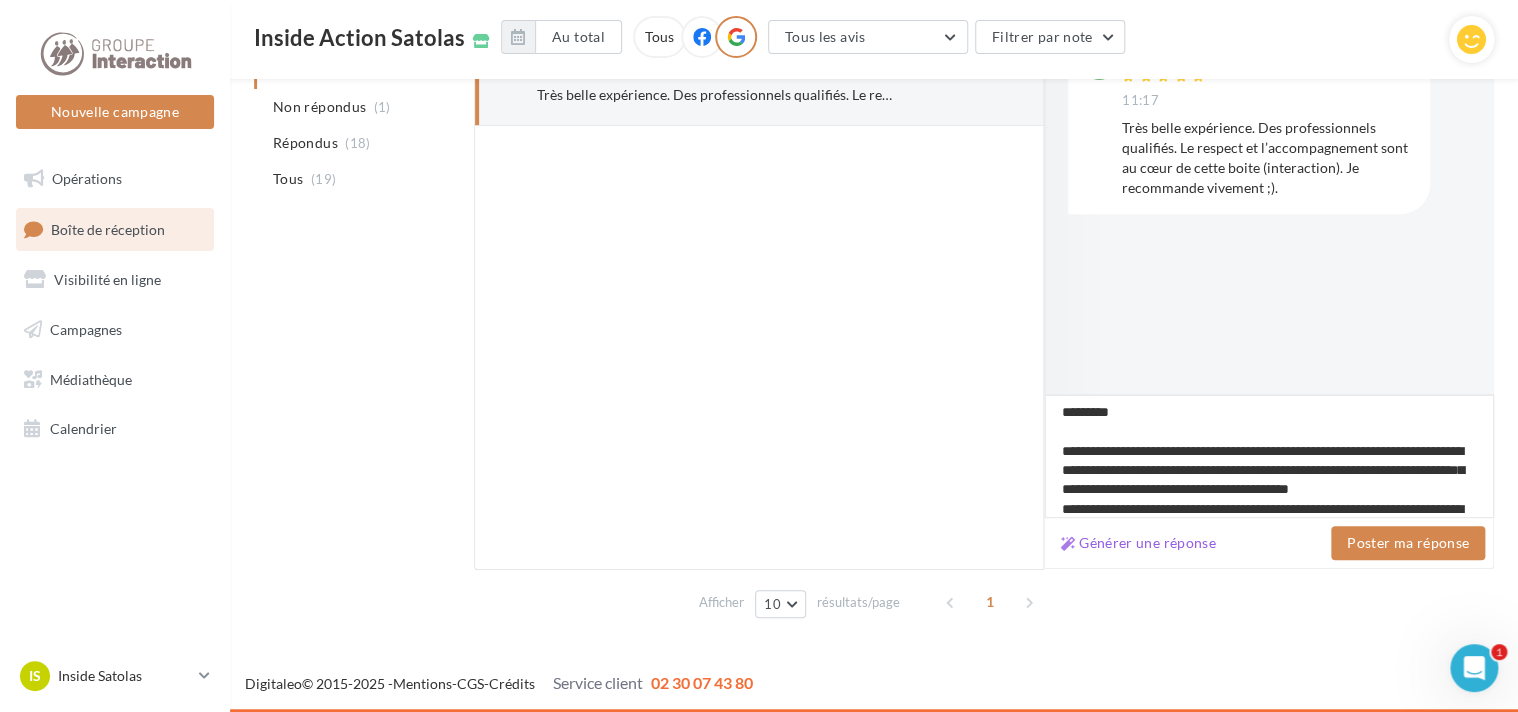 paste on "**********" 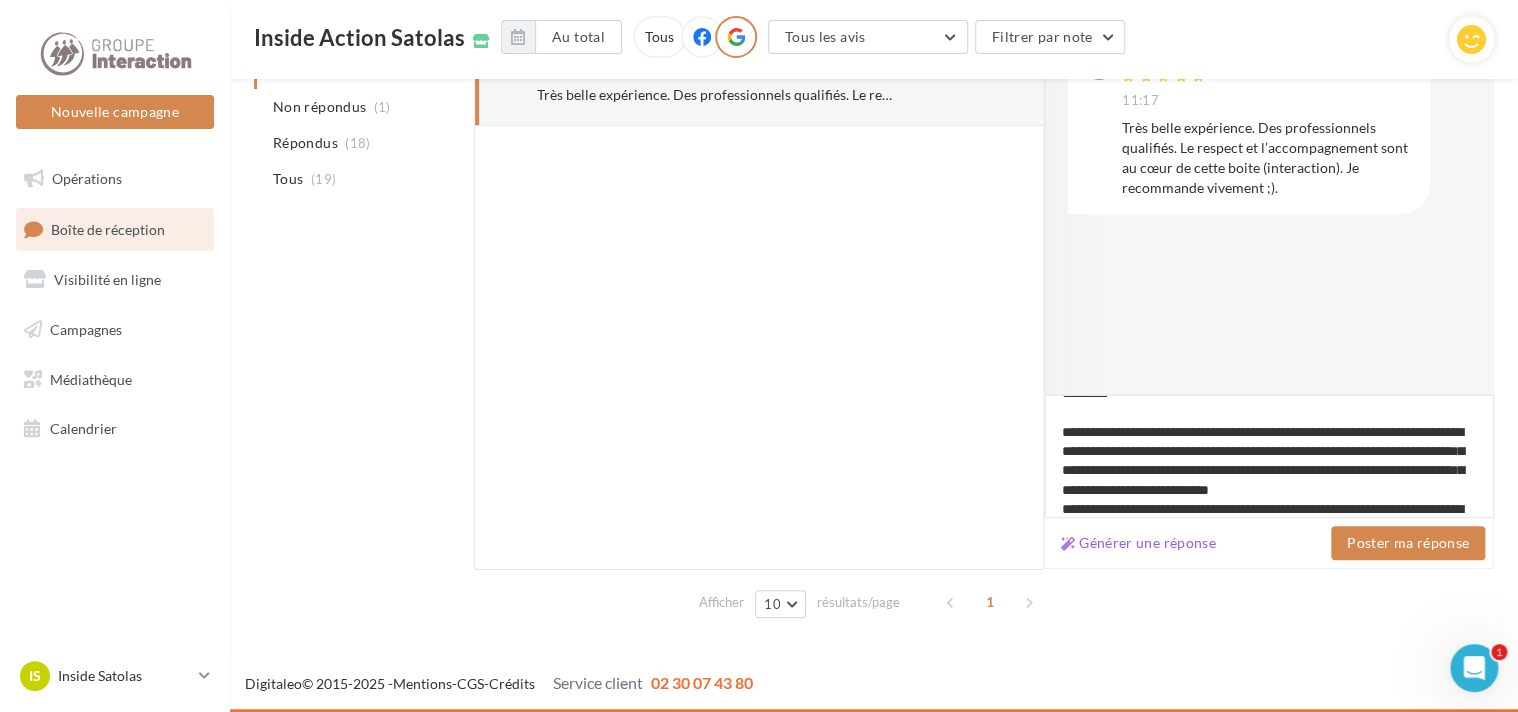scroll, scrollTop: 145, scrollLeft: 0, axis: vertical 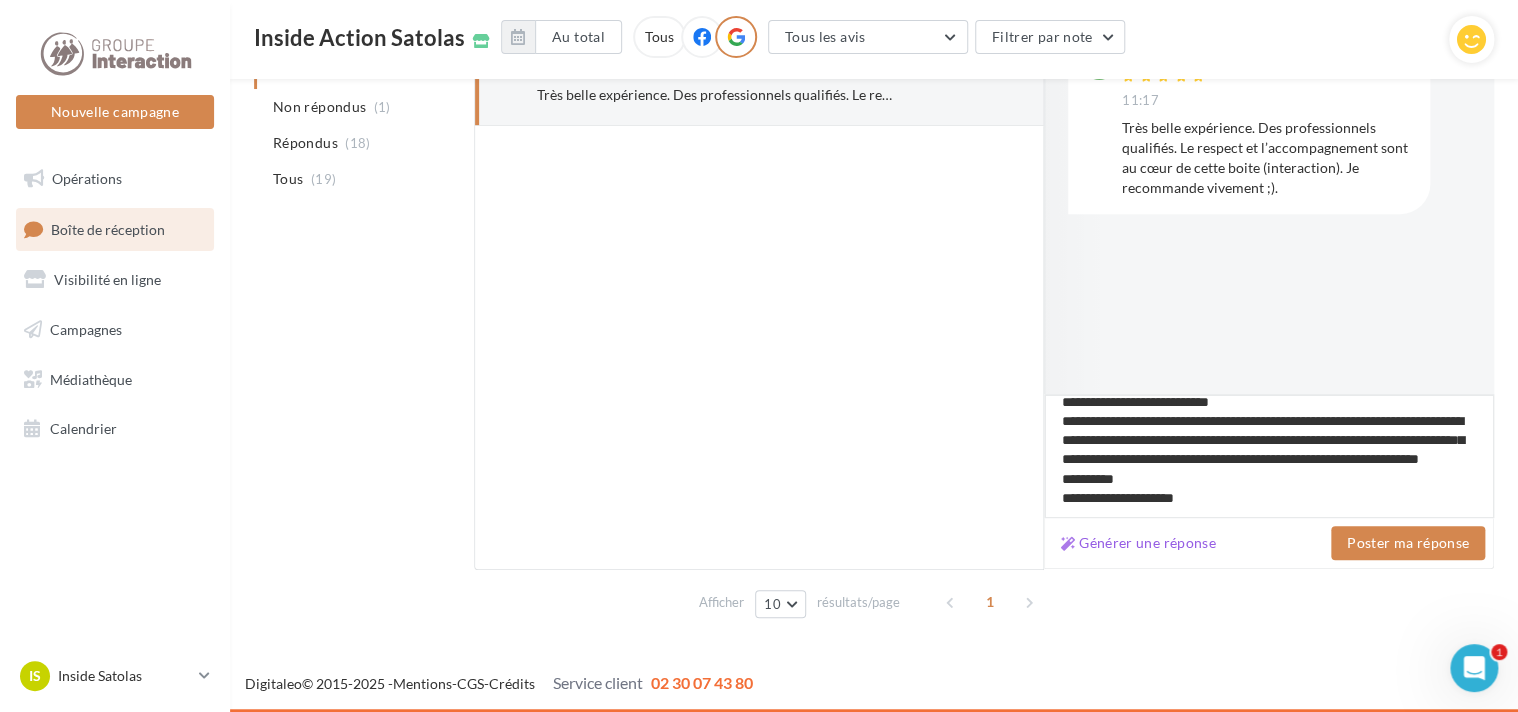 drag, startPoint x: 1124, startPoint y: 480, endPoint x: 1052, endPoint y: 476, distance: 72.11102 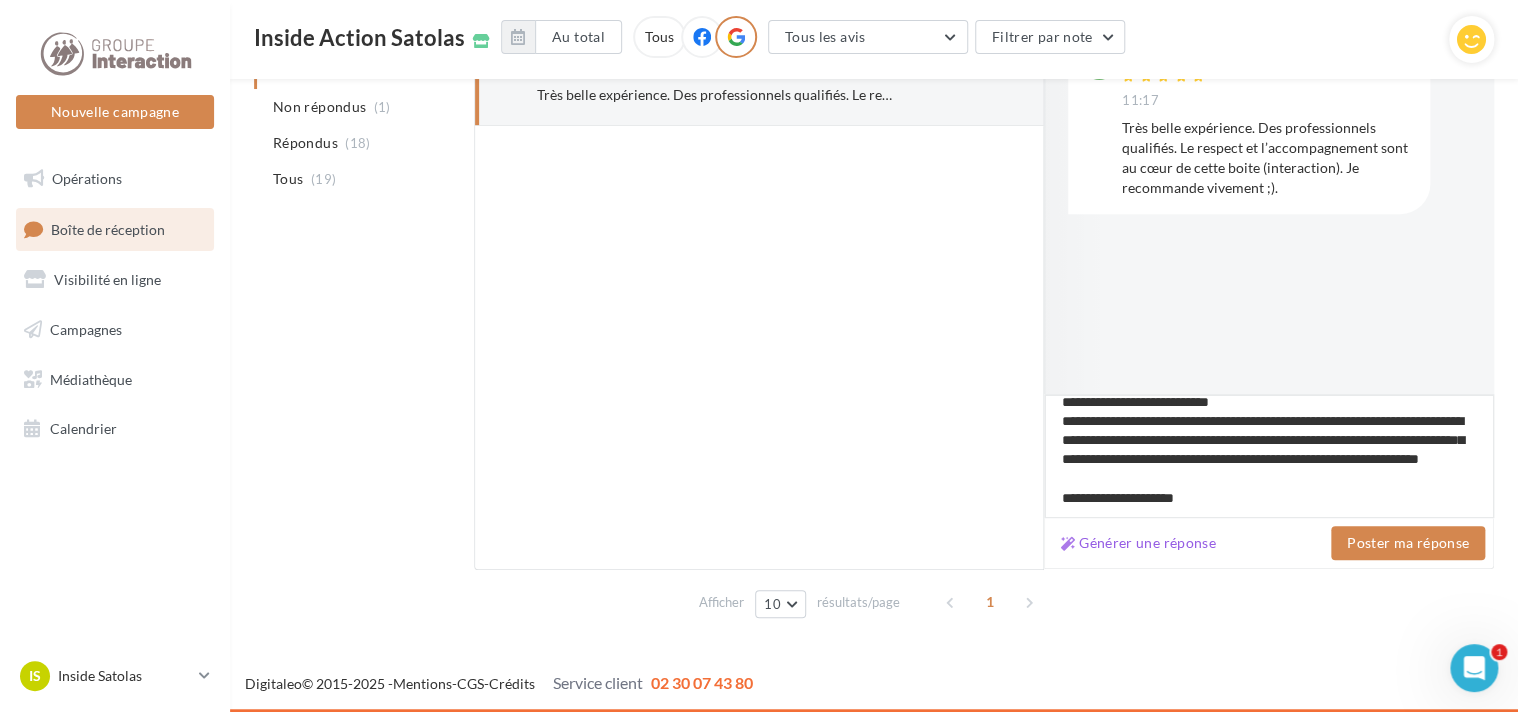 type on "**********" 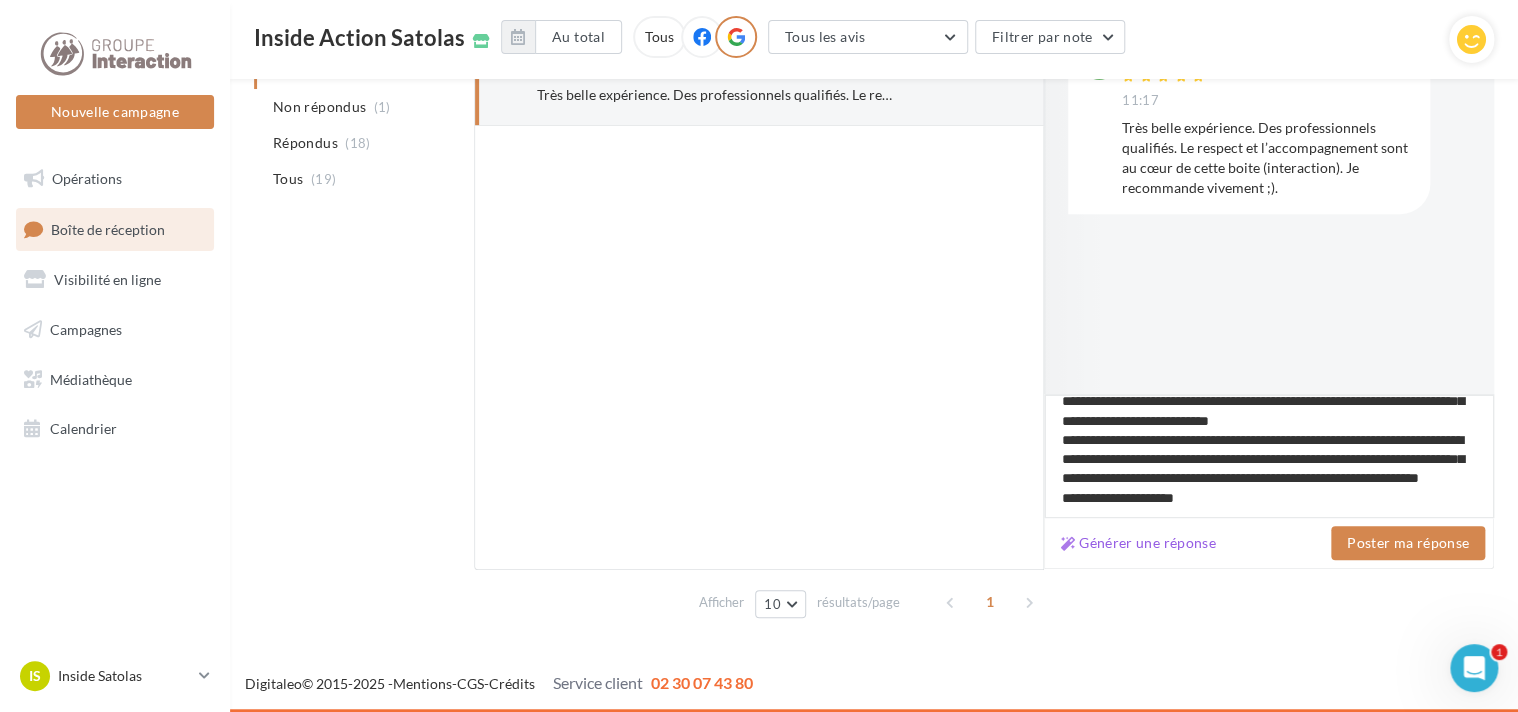 scroll, scrollTop: 126, scrollLeft: 0, axis: vertical 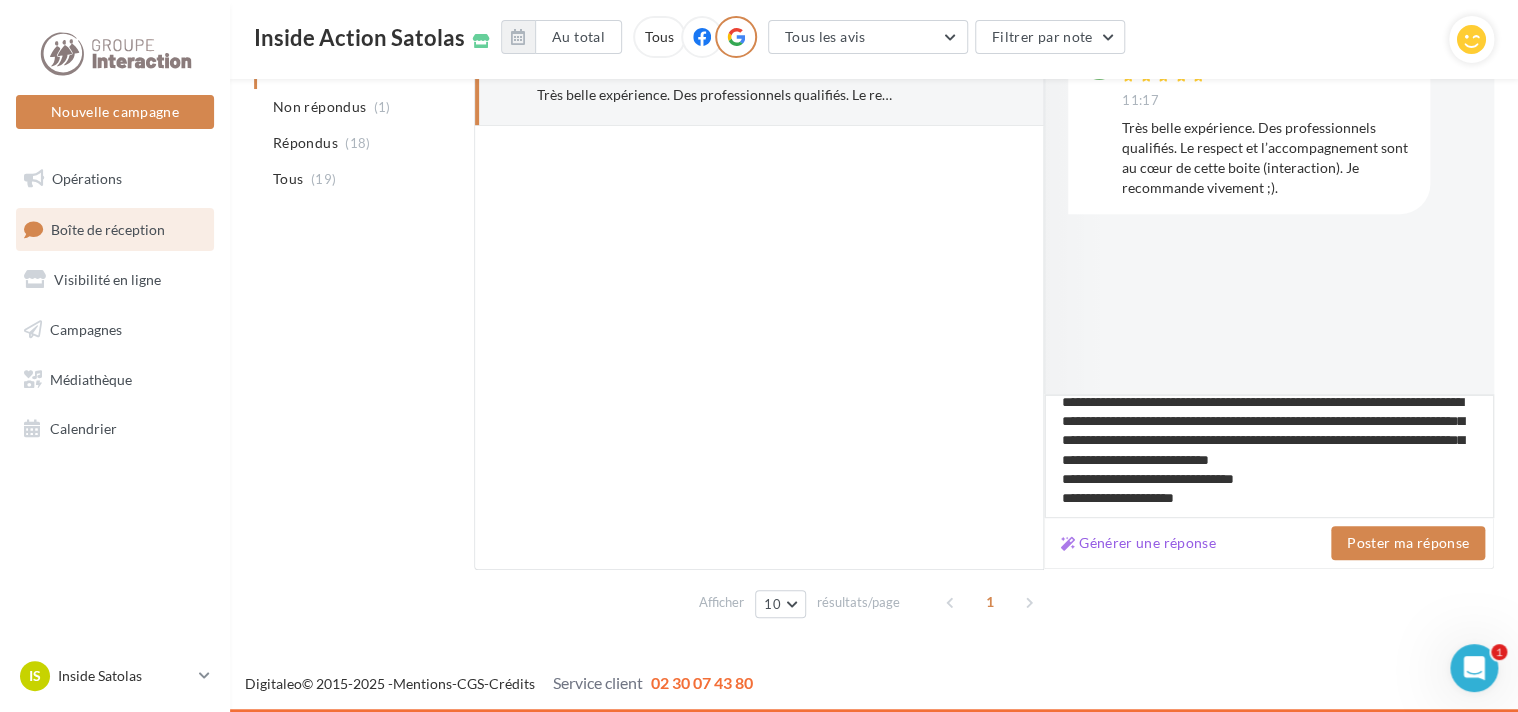 type on "**********" 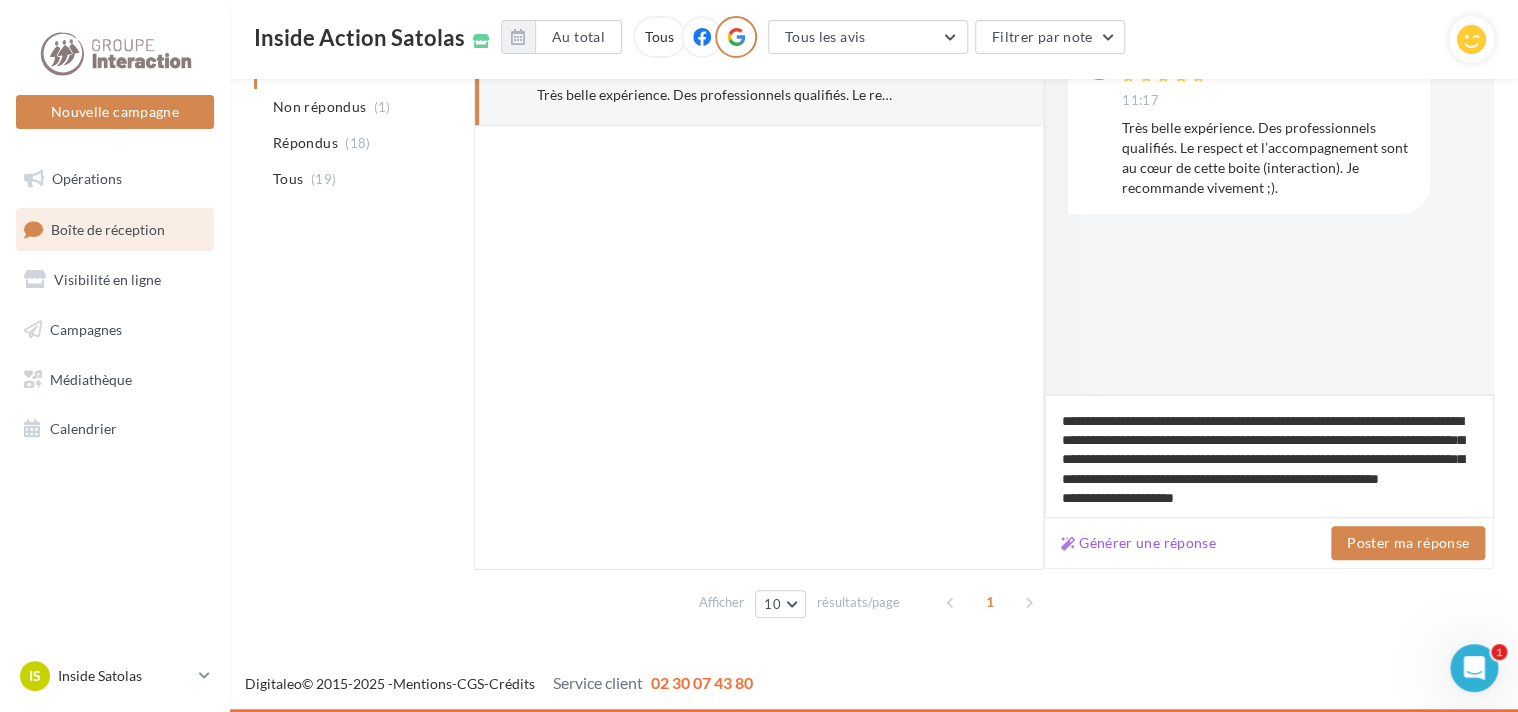 type on "*********" 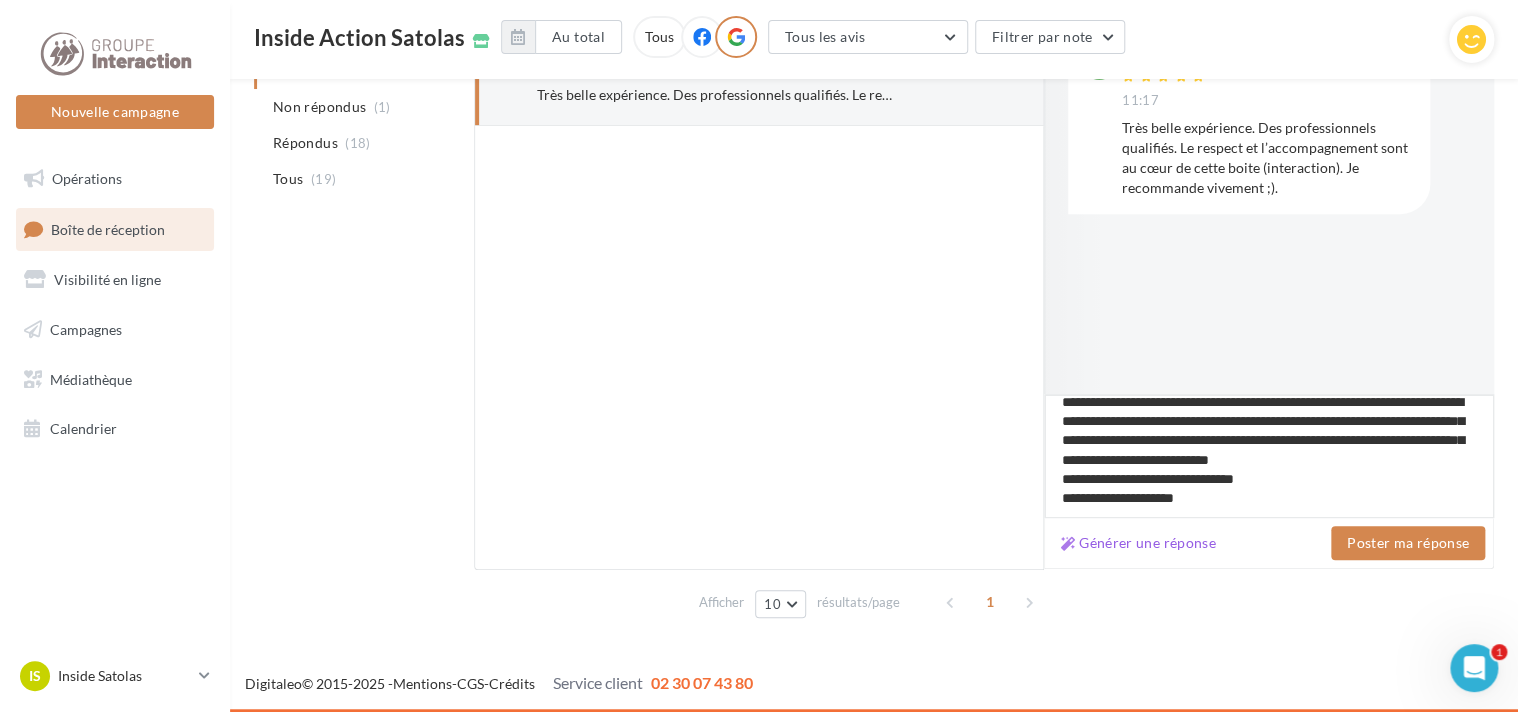 click on "*********" at bounding box center (1269, 456) 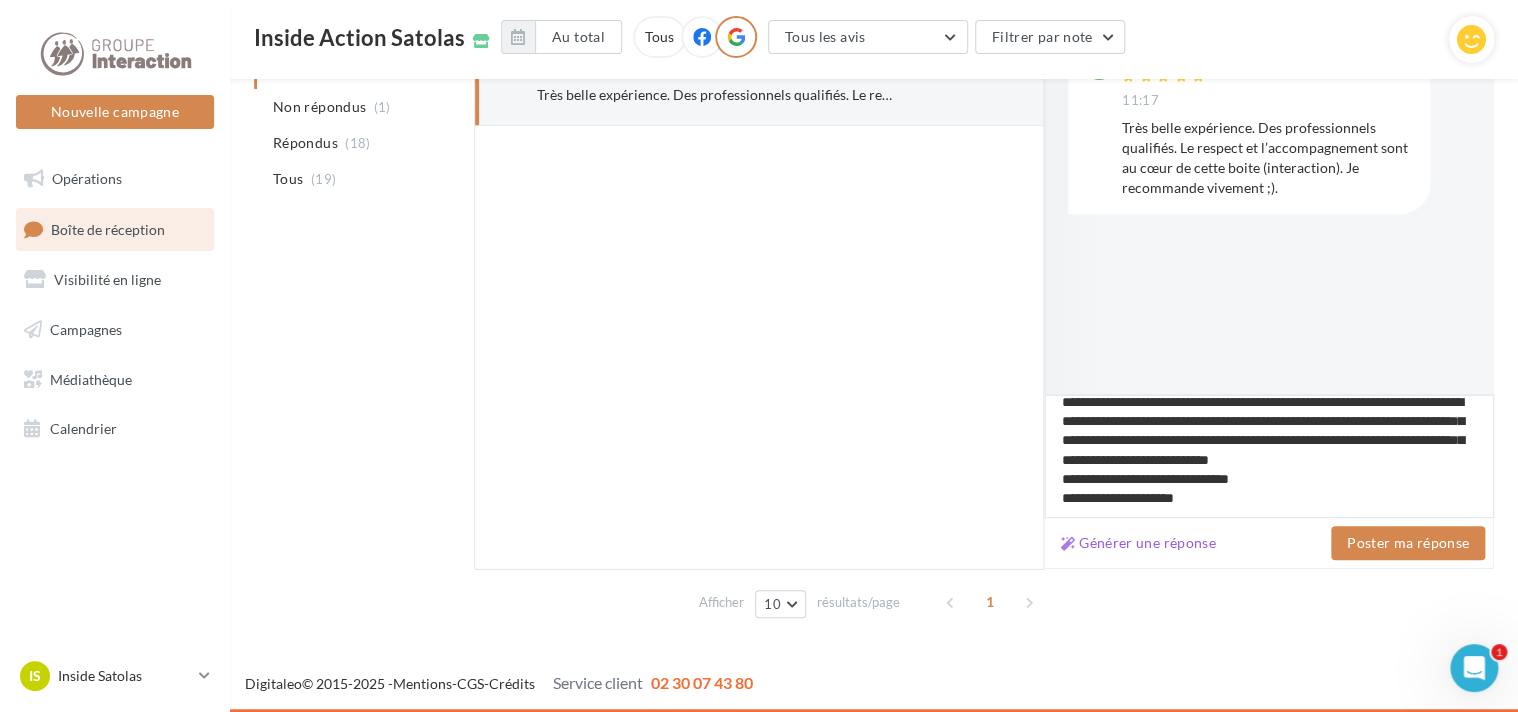 type on "*********" 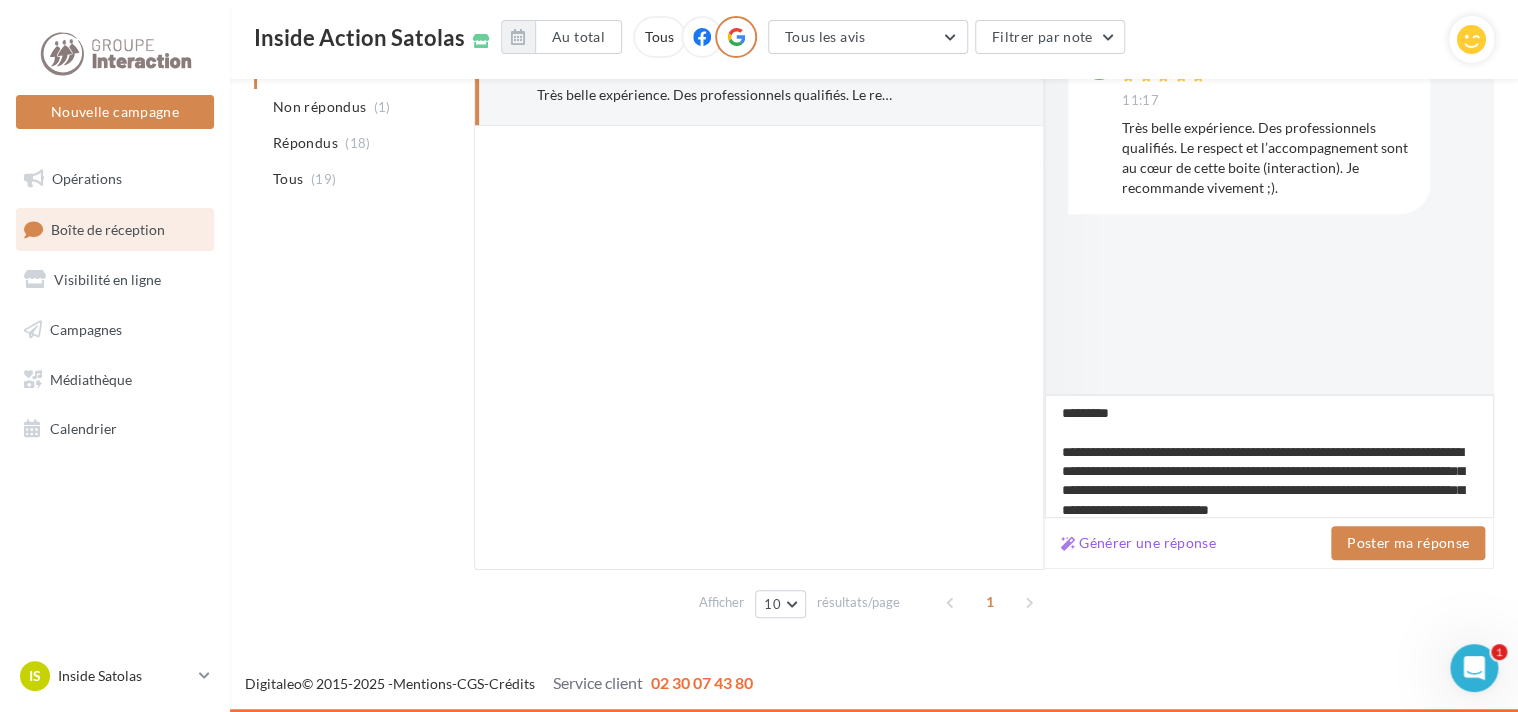 scroll, scrollTop: 68, scrollLeft: 0, axis: vertical 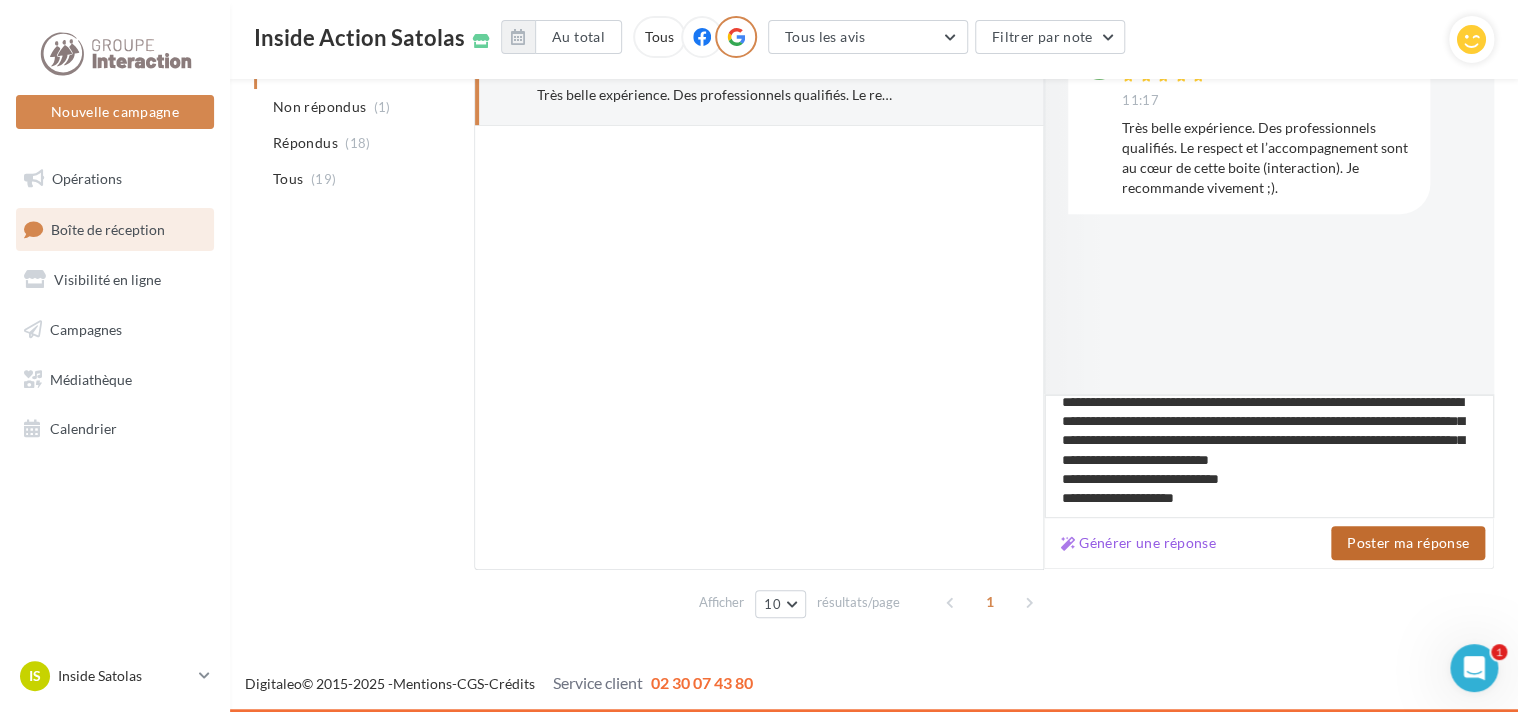 type on "*********" 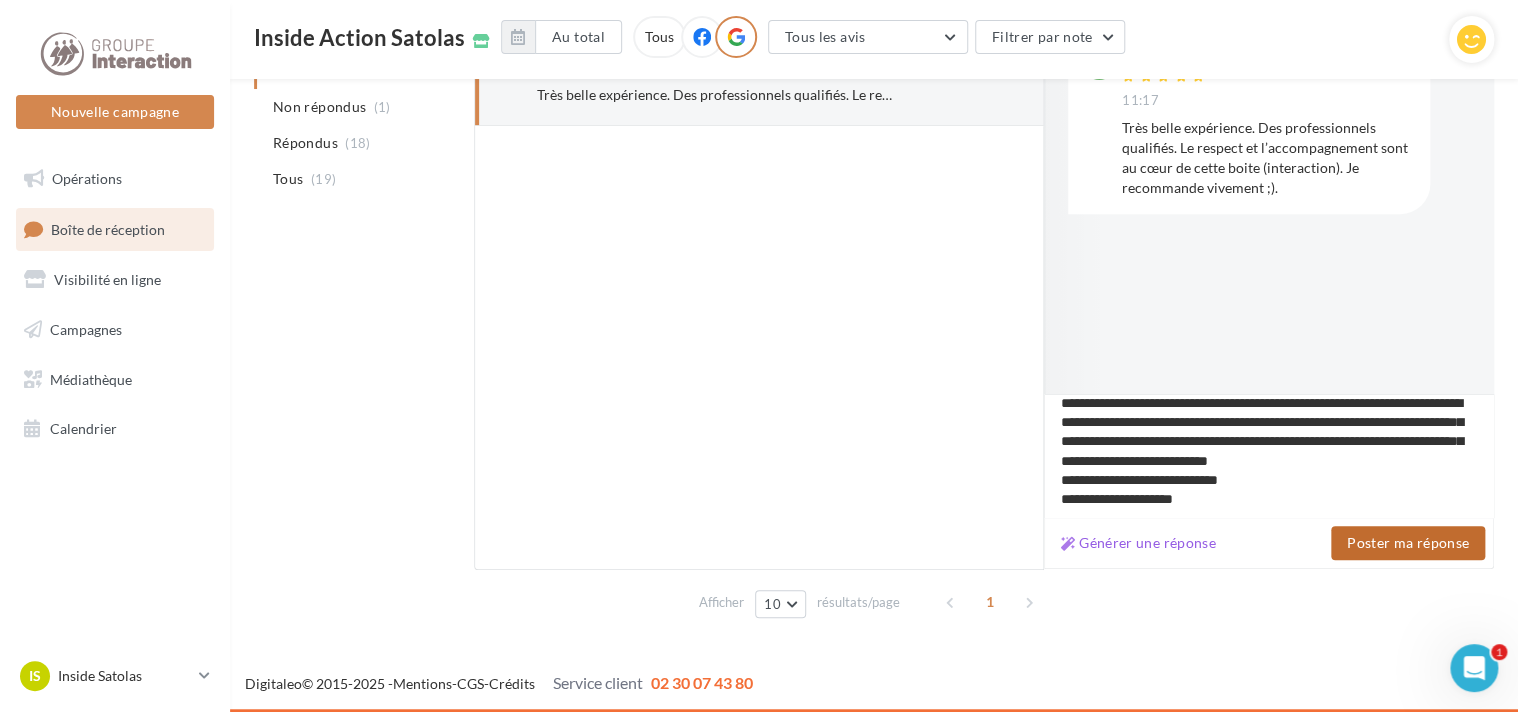 scroll, scrollTop: 67, scrollLeft: 0, axis: vertical 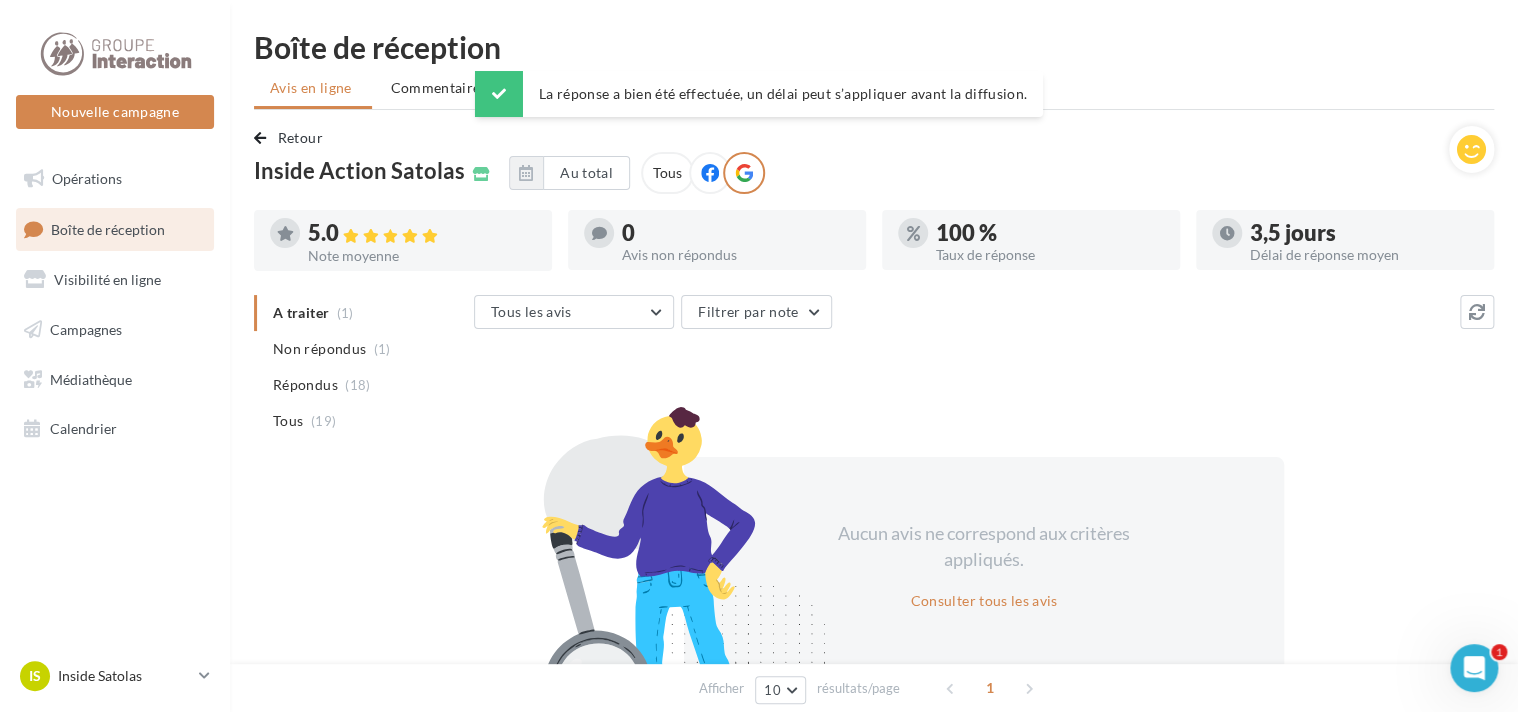 click on "Note moyenne" at bounding box center [422, 256] 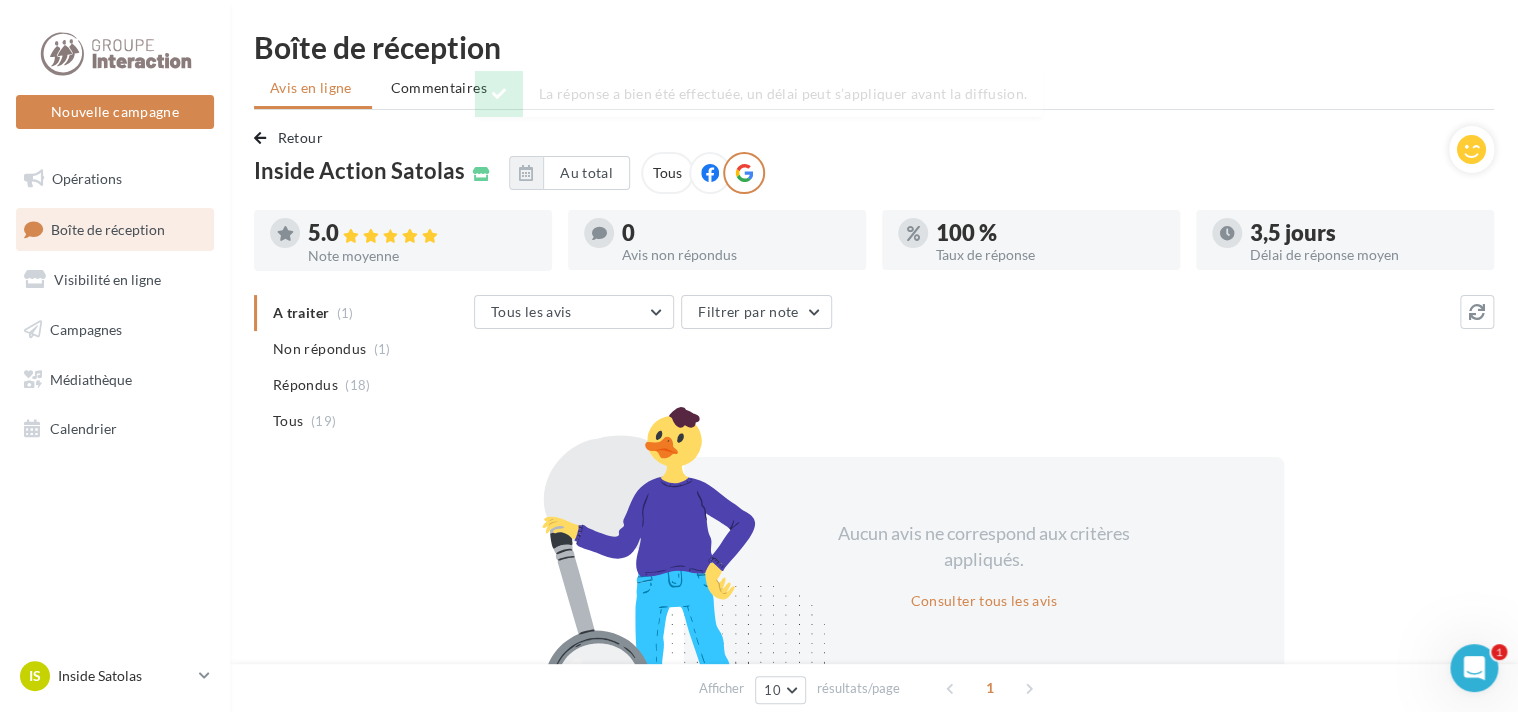 click on "3,5 jours" at bounding box center [1364, 233] 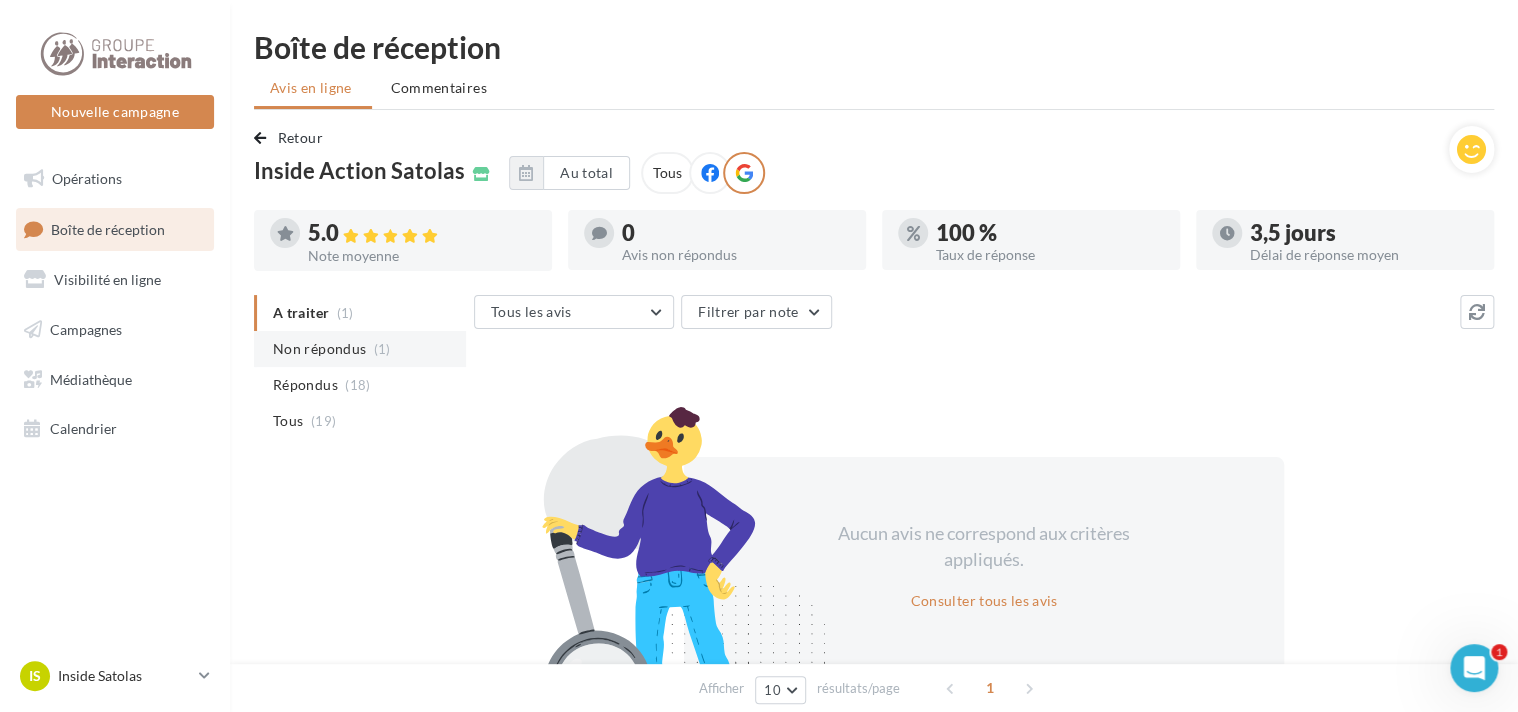 click on "Non répondus" at bounding box center (319, 349) 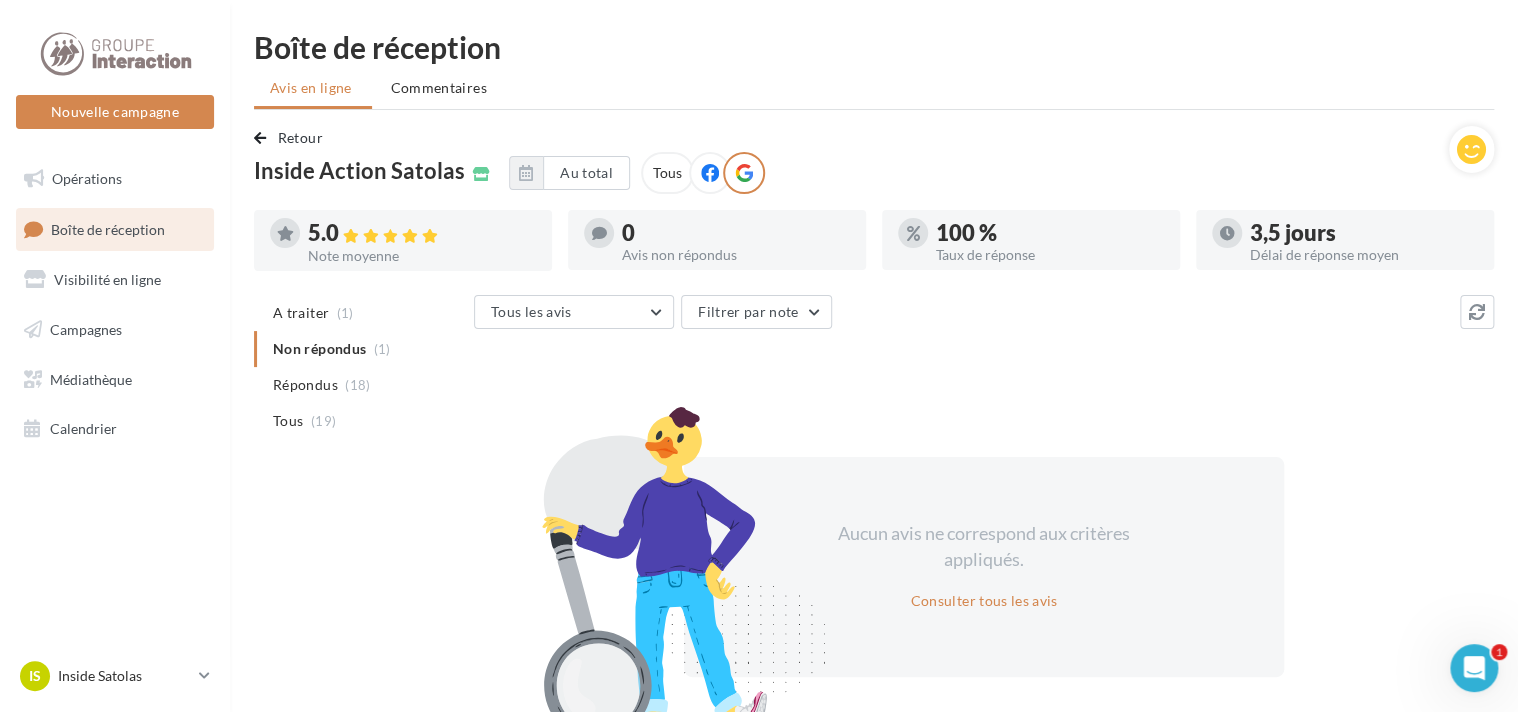 scroll, scrollTop: 100, scrollLeft: 0, axis: vertical 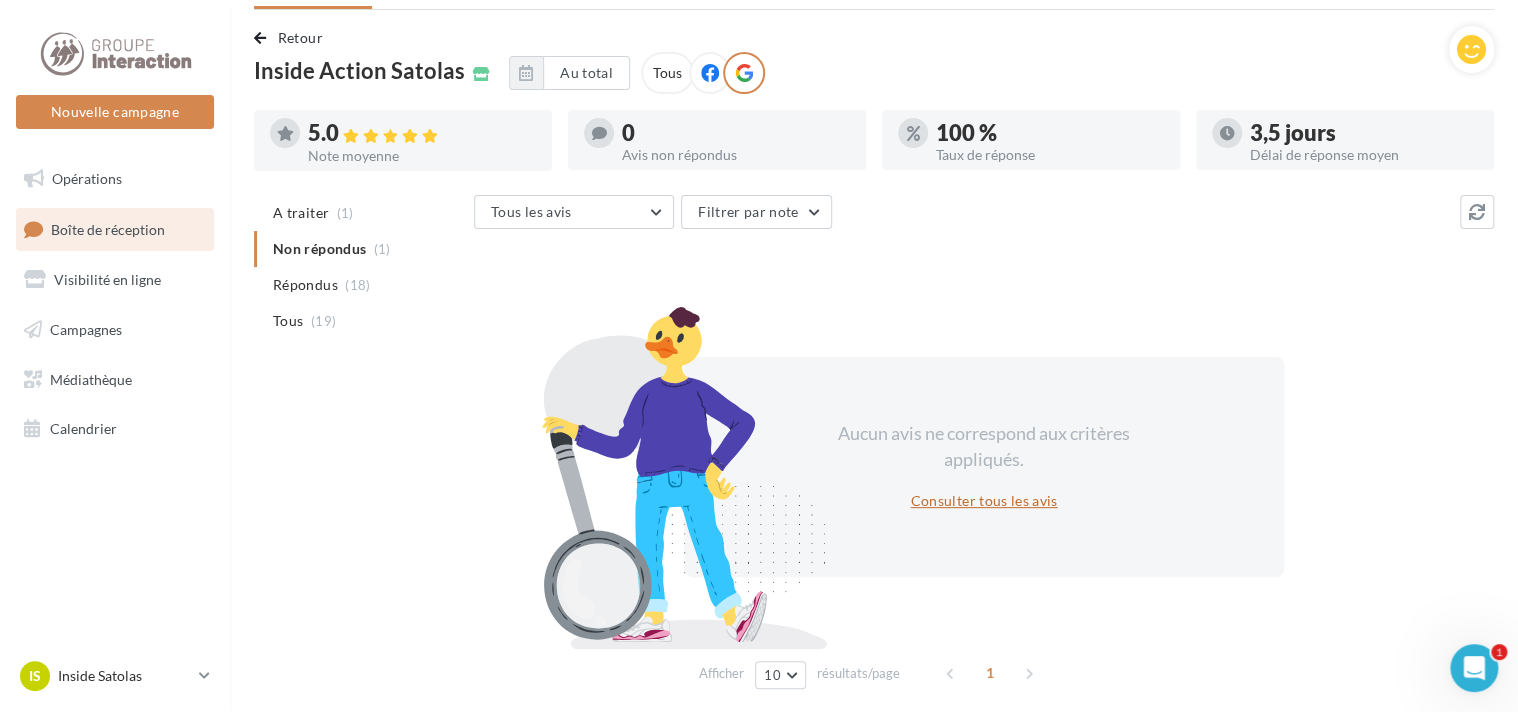 click on "Consulter tous les avis" at bounding box center [983, 501] 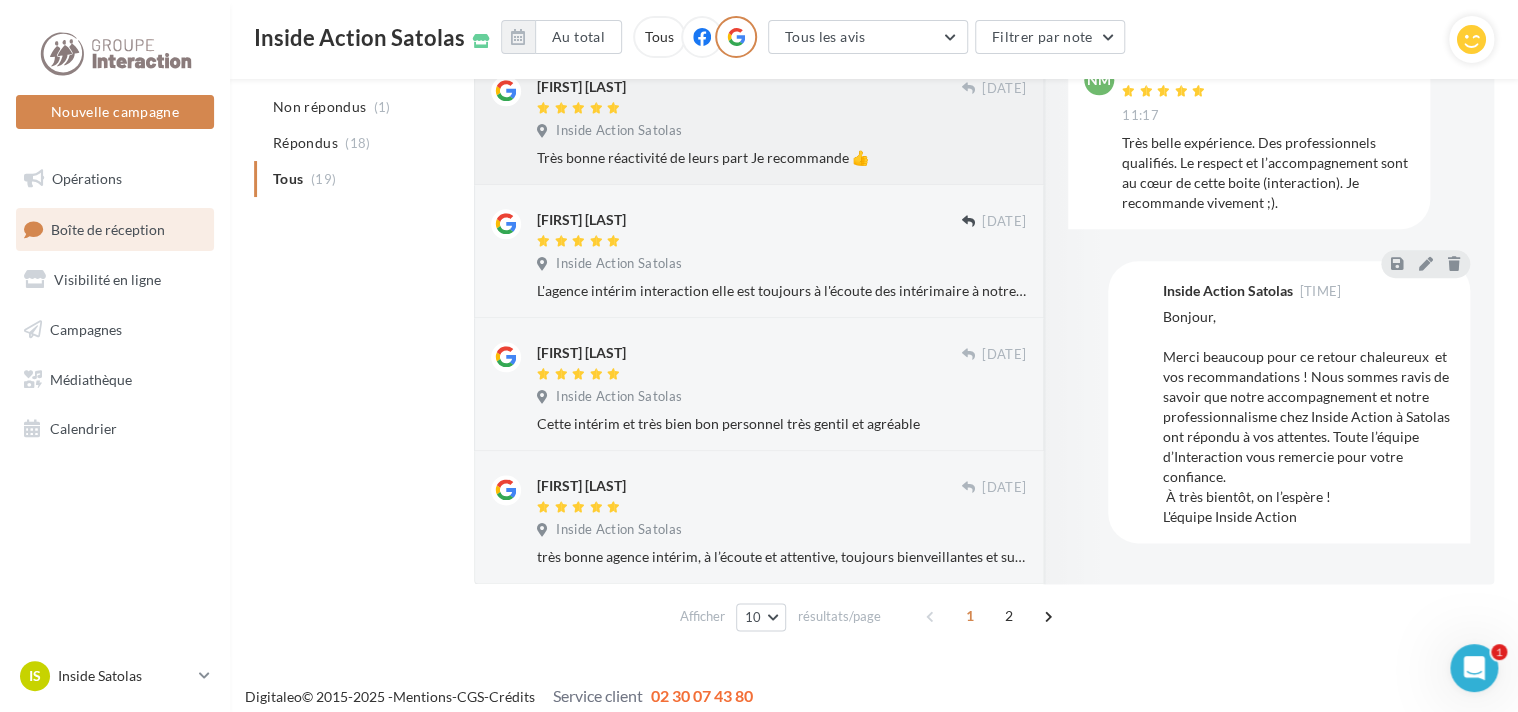scroll, scrollTop: 1013, scrollLeft: 0, axis: vertical 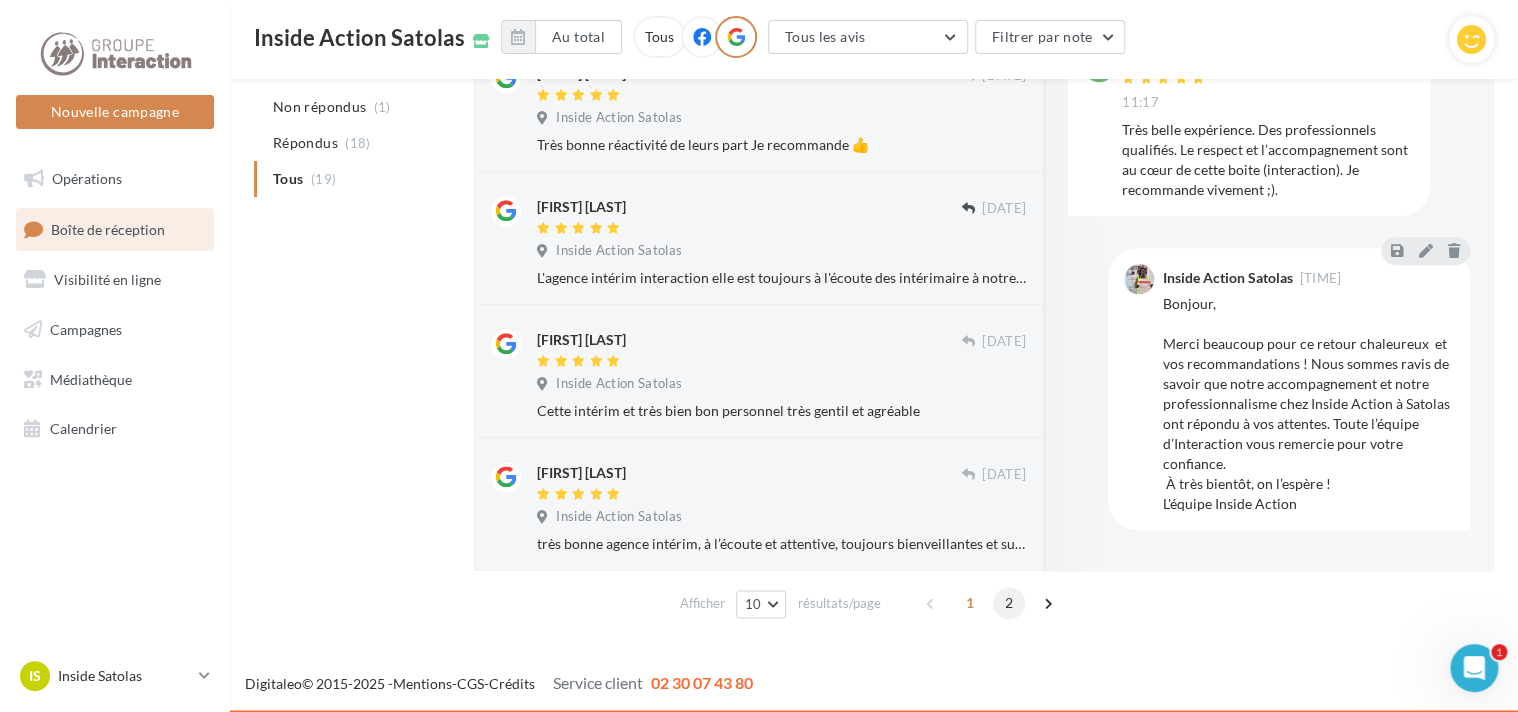 click on "2" at bounding box center [1009, 603] 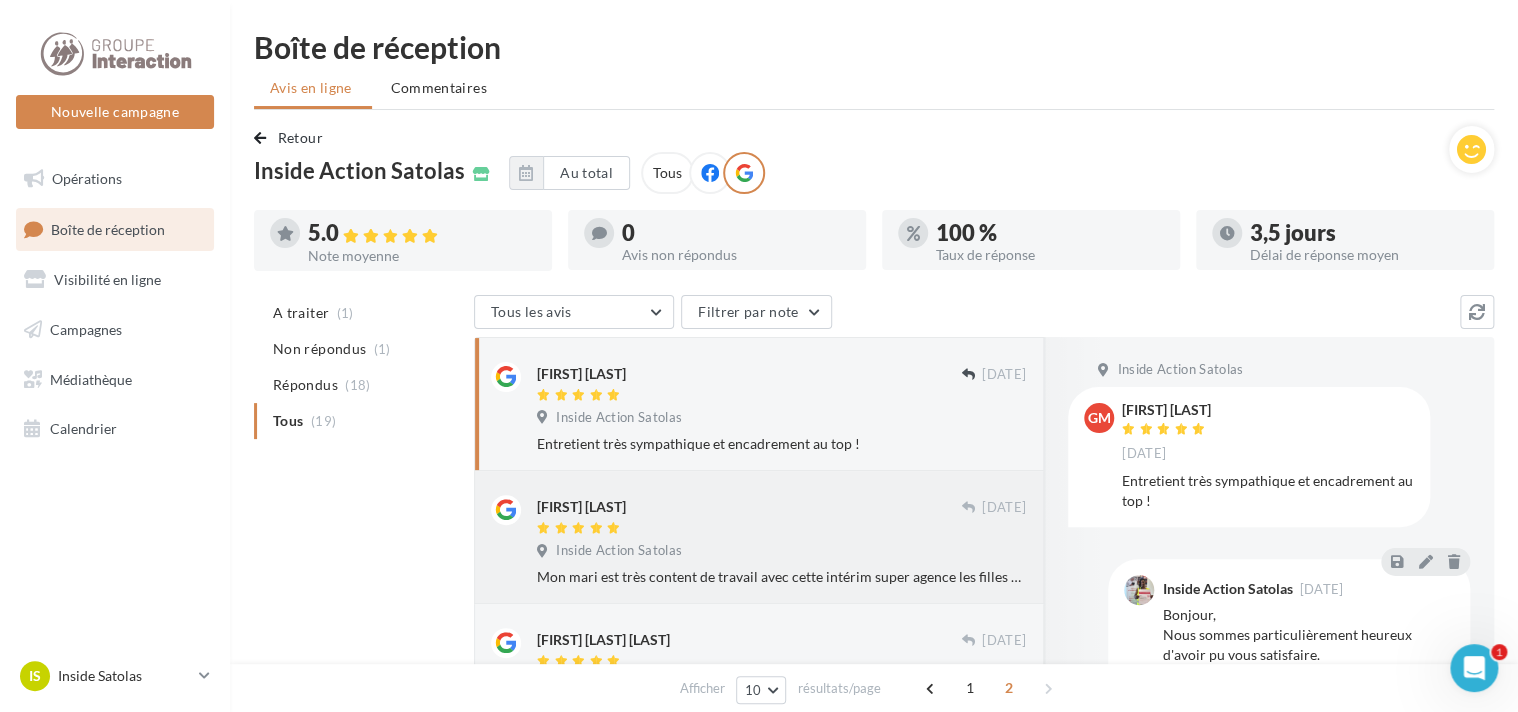 scroll, scrollTop: 100, scrollLeft: 0, axis: vertical 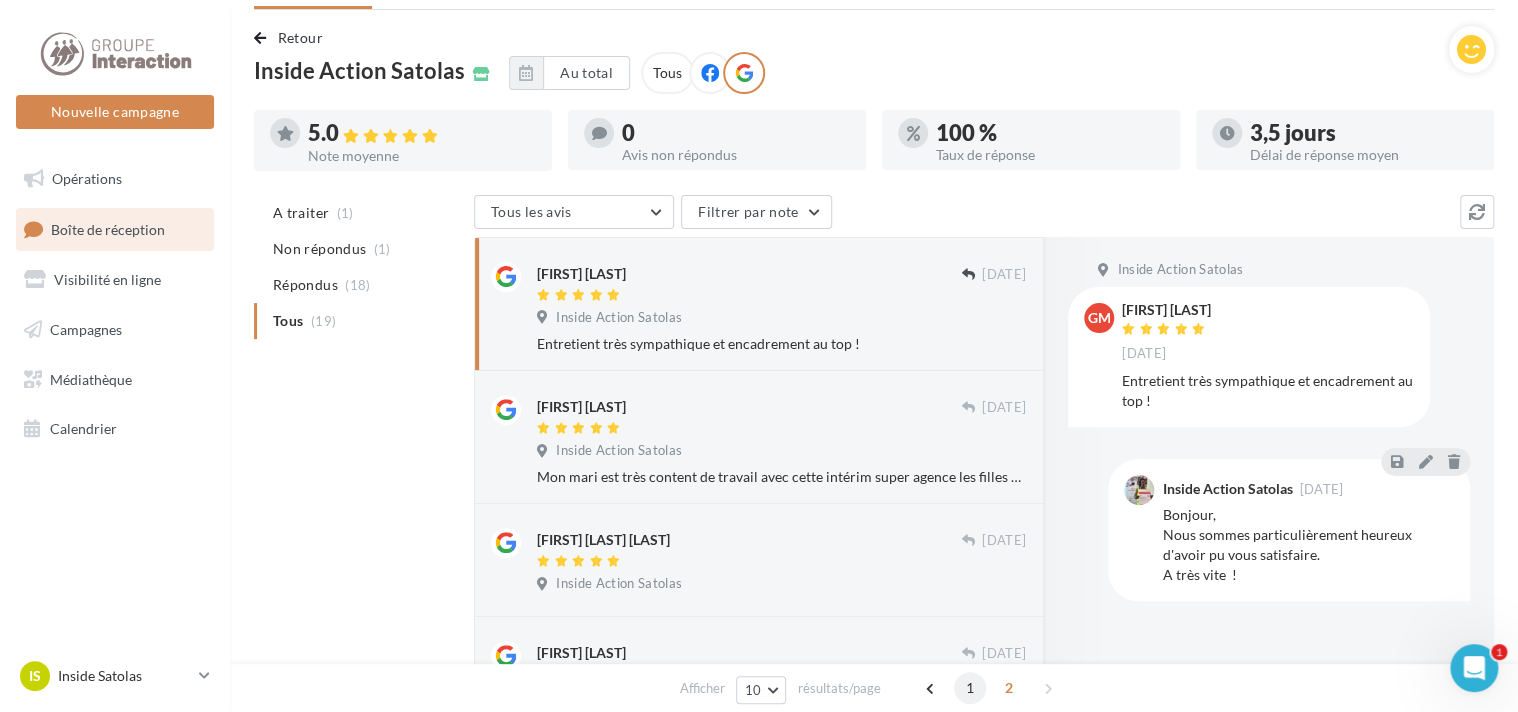 click on "1" at bounding box center [970, 688] 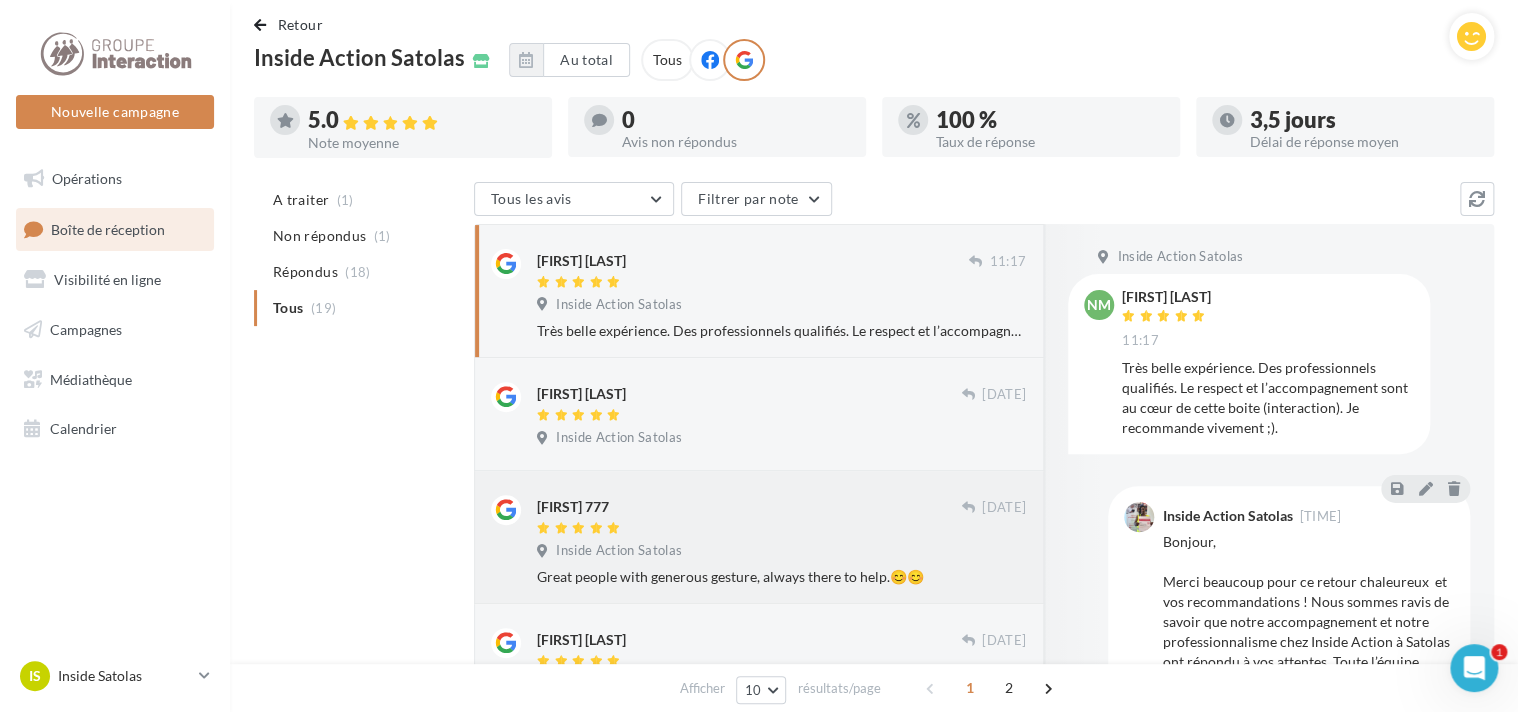 scroll, scrollTop: 0, scrollLeft: 0, axis: both 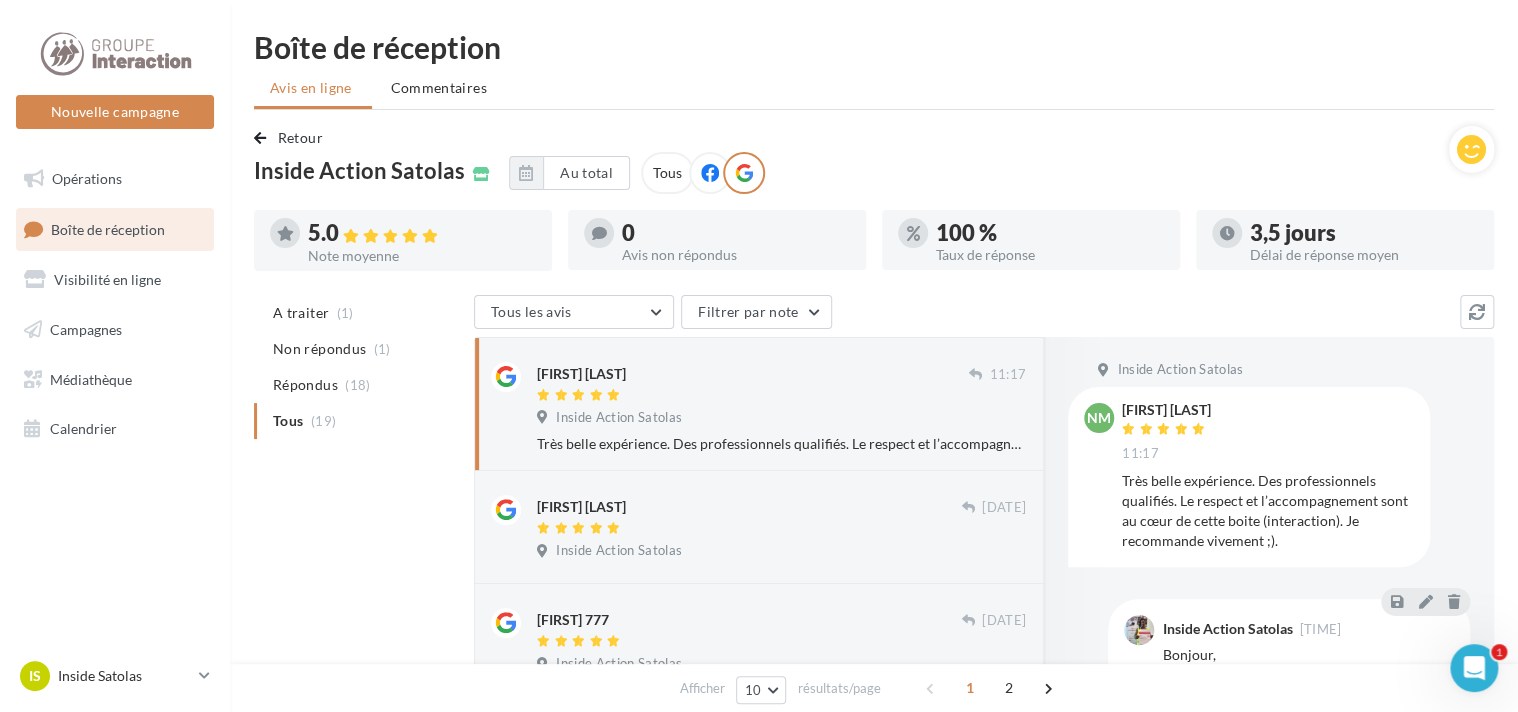 click on "Boîte de réception" at bounding box center (108, 228) 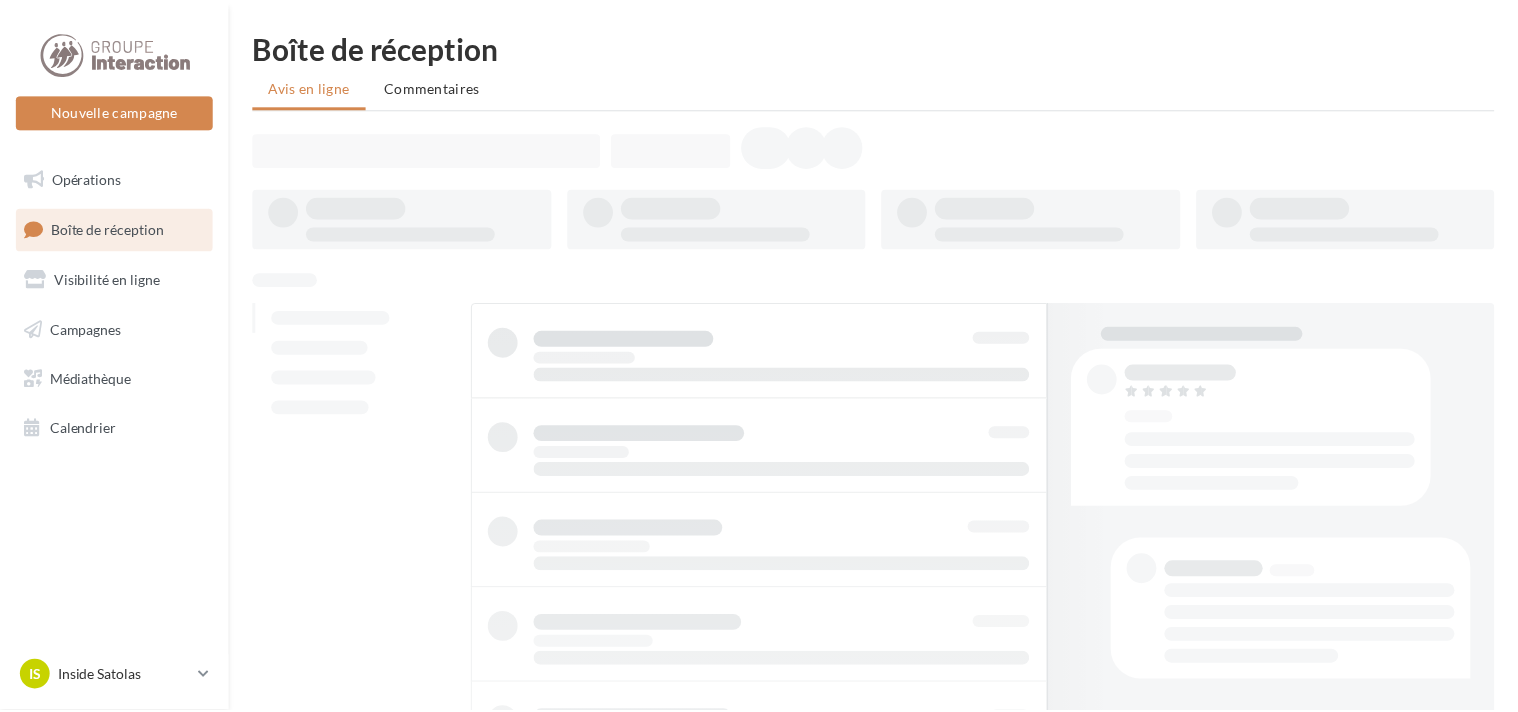 scroll, scrollTop: 0, scrollLeft: 0, axis: both 